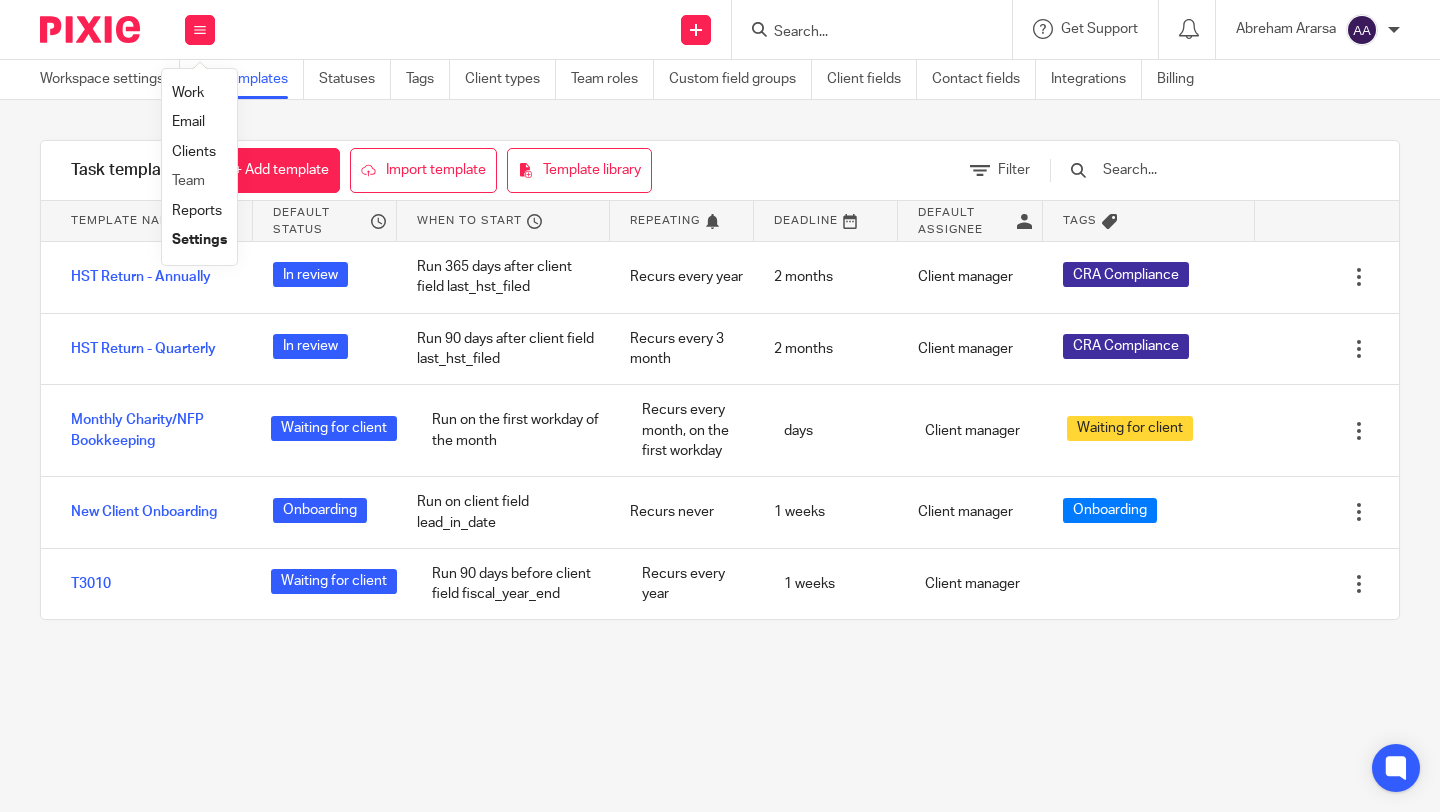 scroll, scrollTop: 0, scrollLeft: 0, axis: both 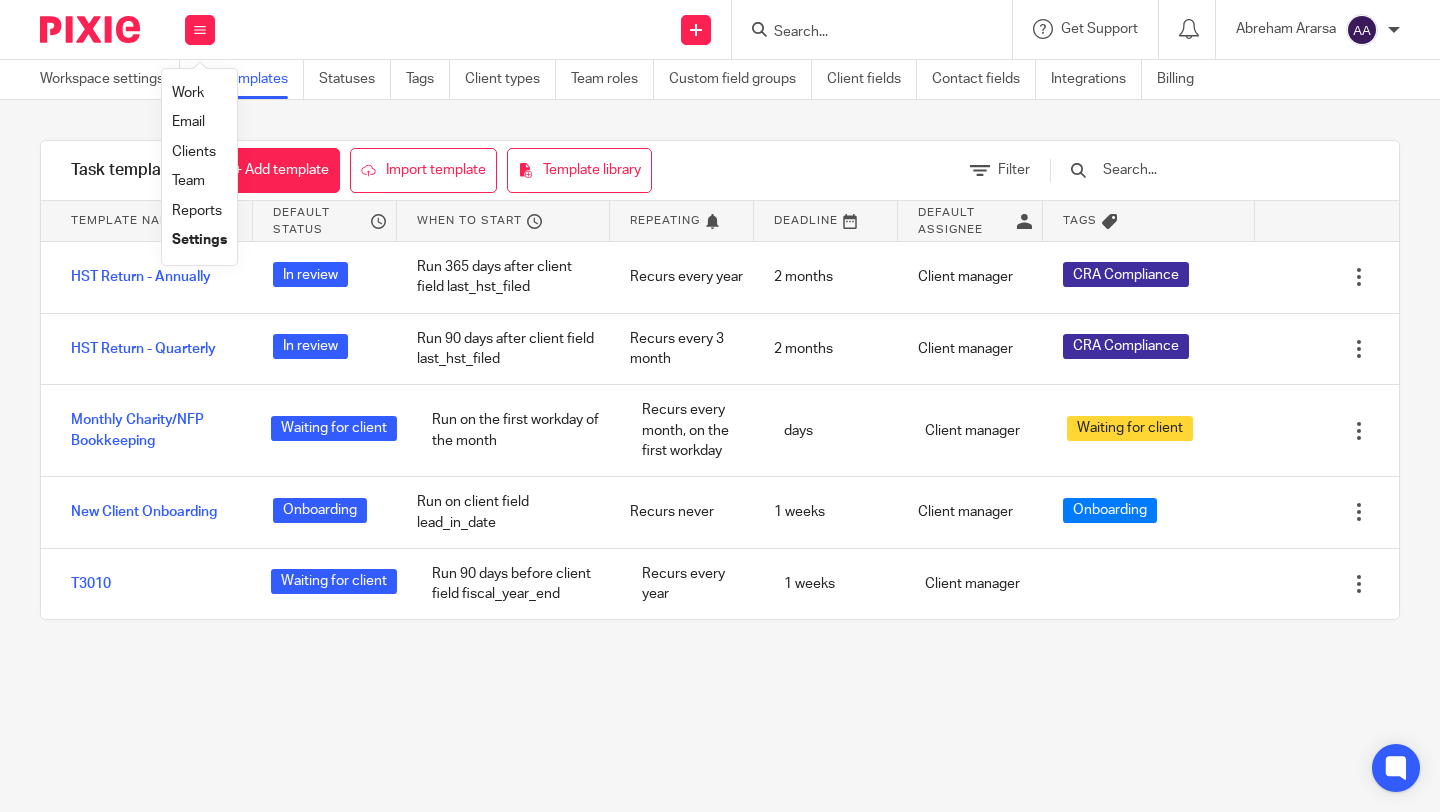 click on "Clients" at bounding box center (194, 152) 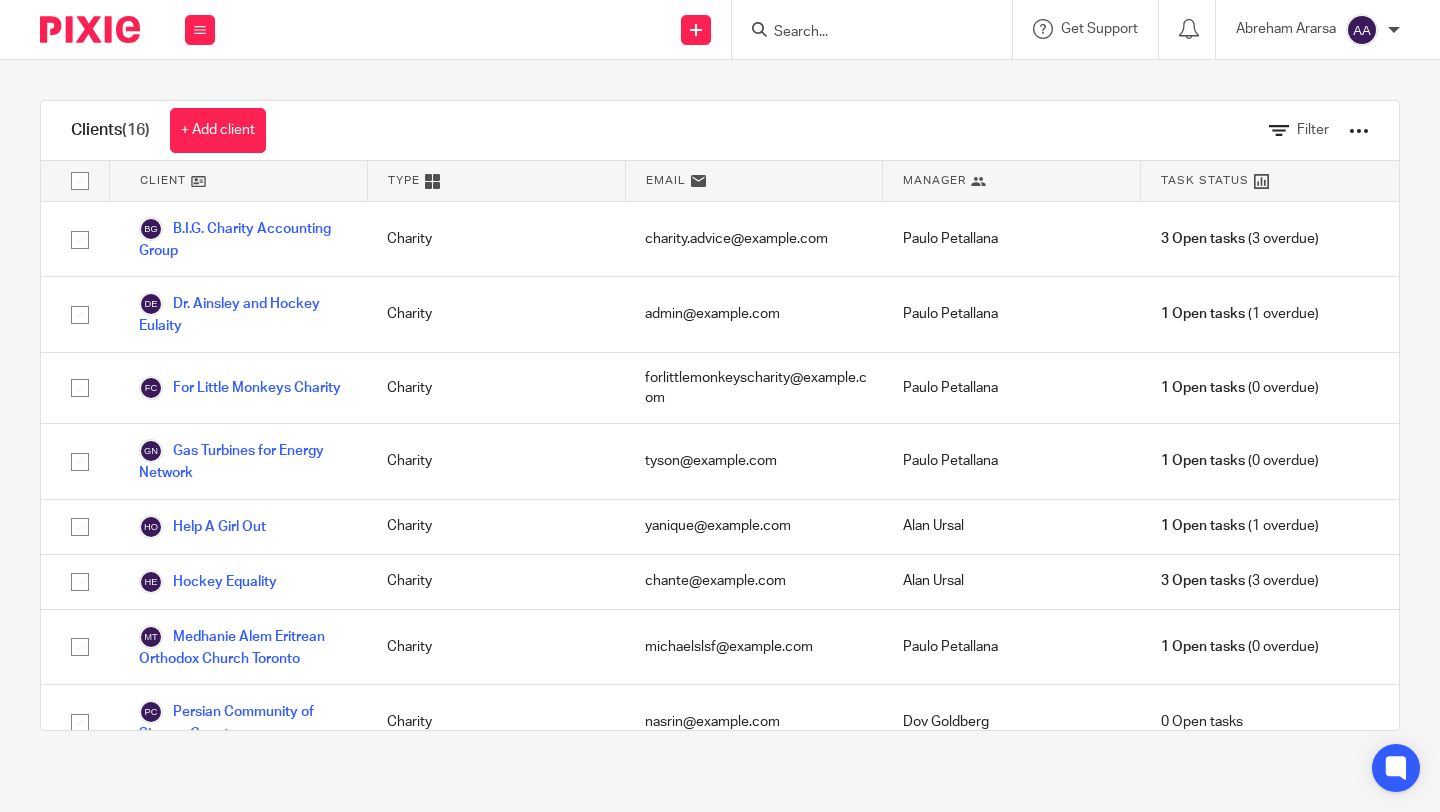 scroll, scrollTop: 0, scrollLeft: 0, axis: both 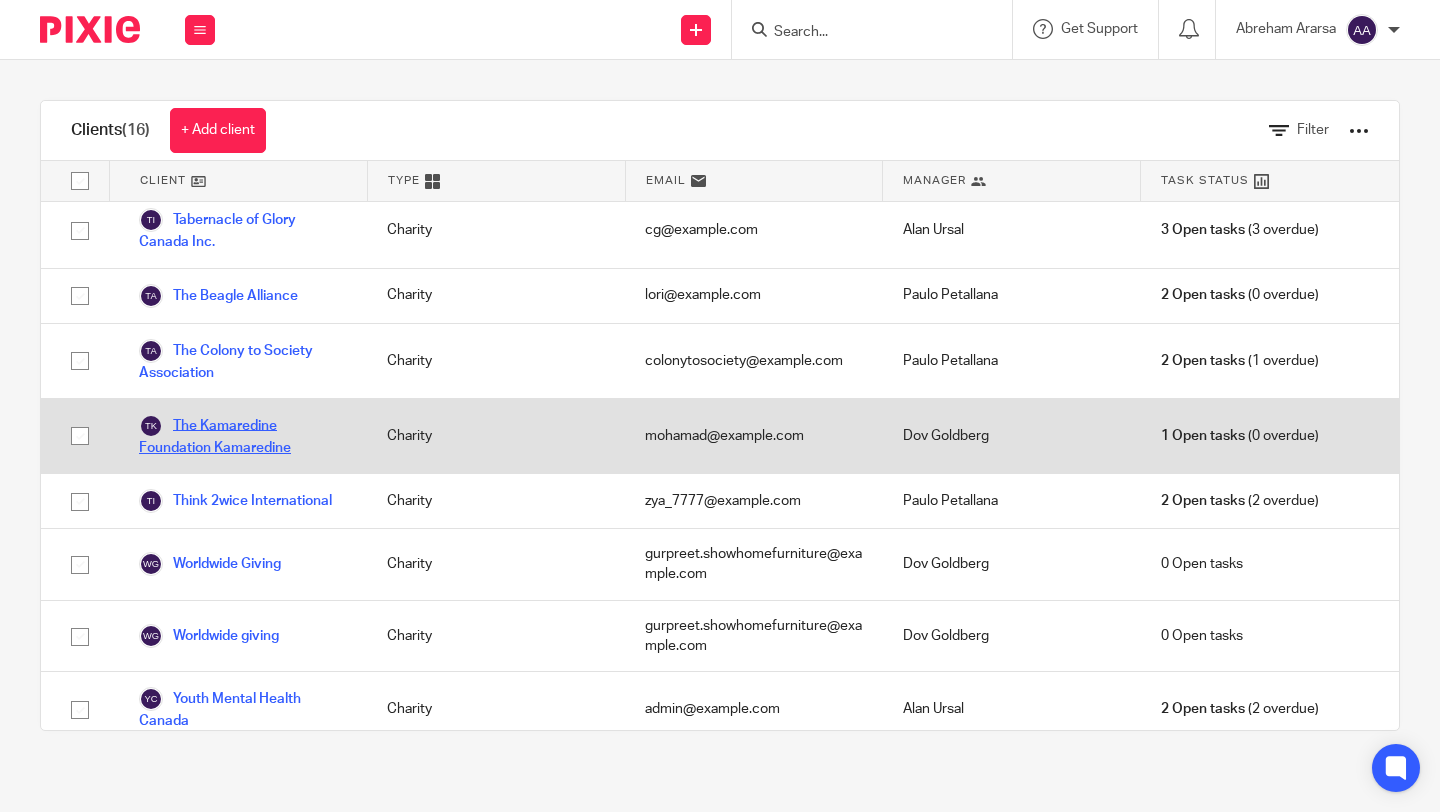 click on "The Kamaredine Foundation Kamaredine" at bounding box center (243, 436) 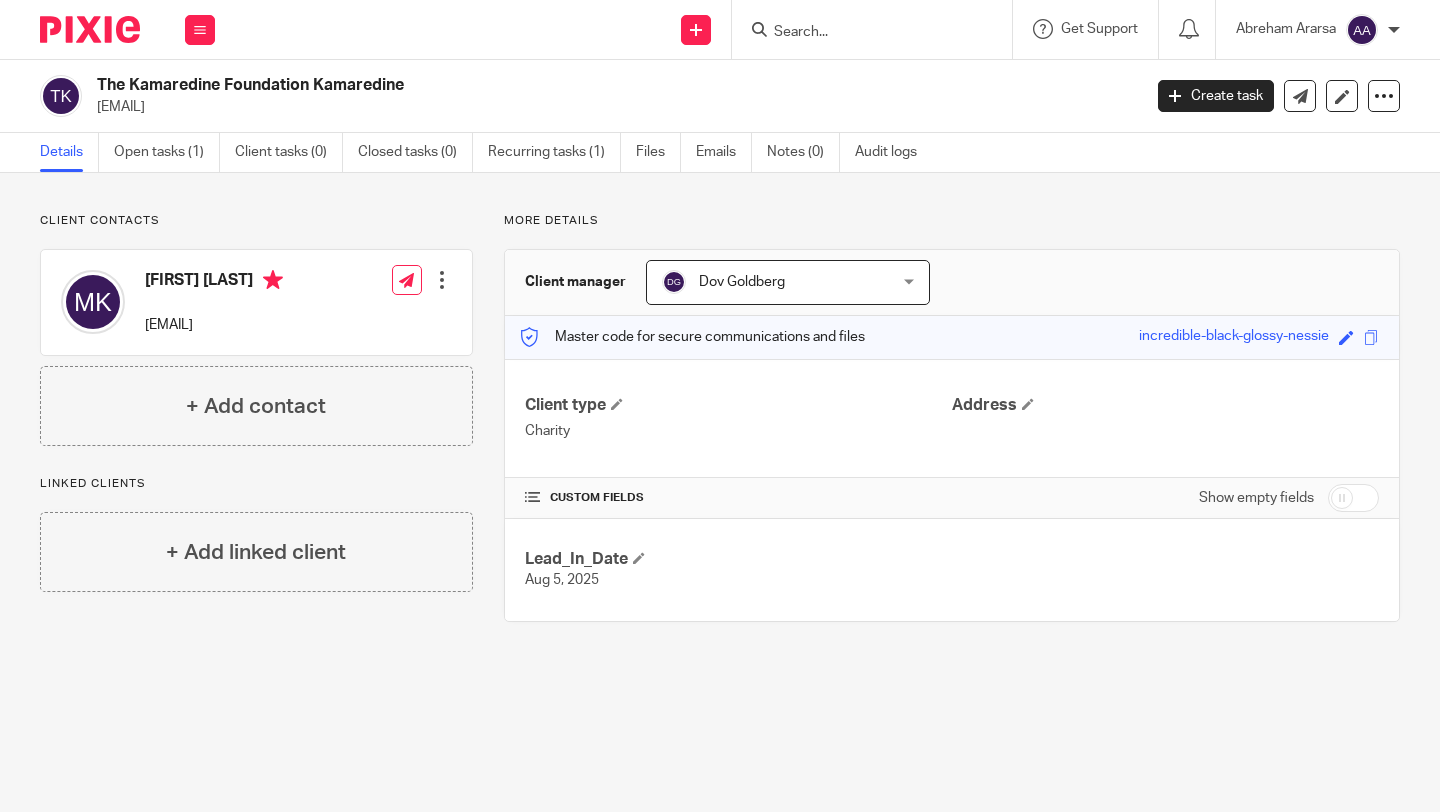 scroll, scrollTop: 0, scrollLeft: 0, axis: both 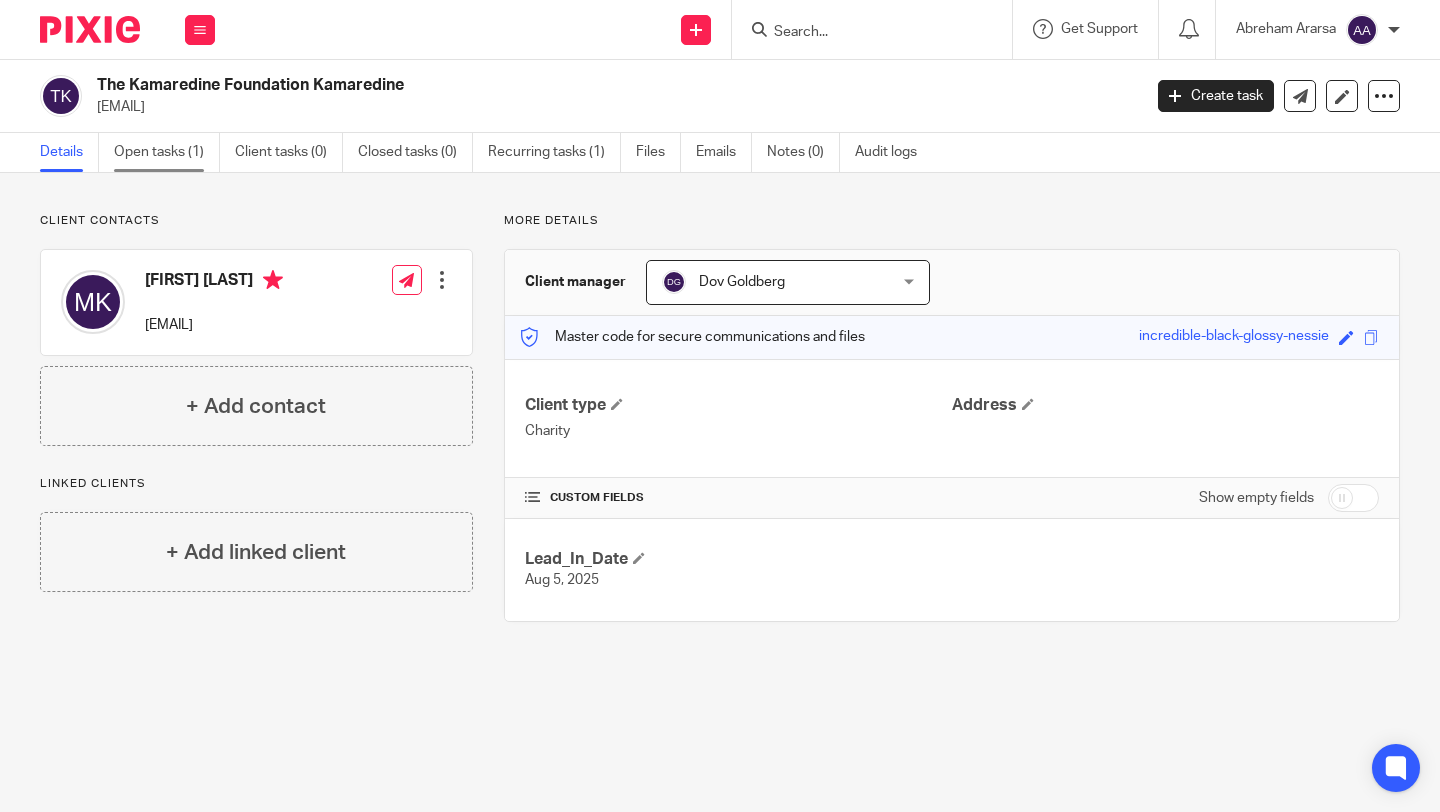 click on "Open tasks (1)" at bounding box center [167, 152] 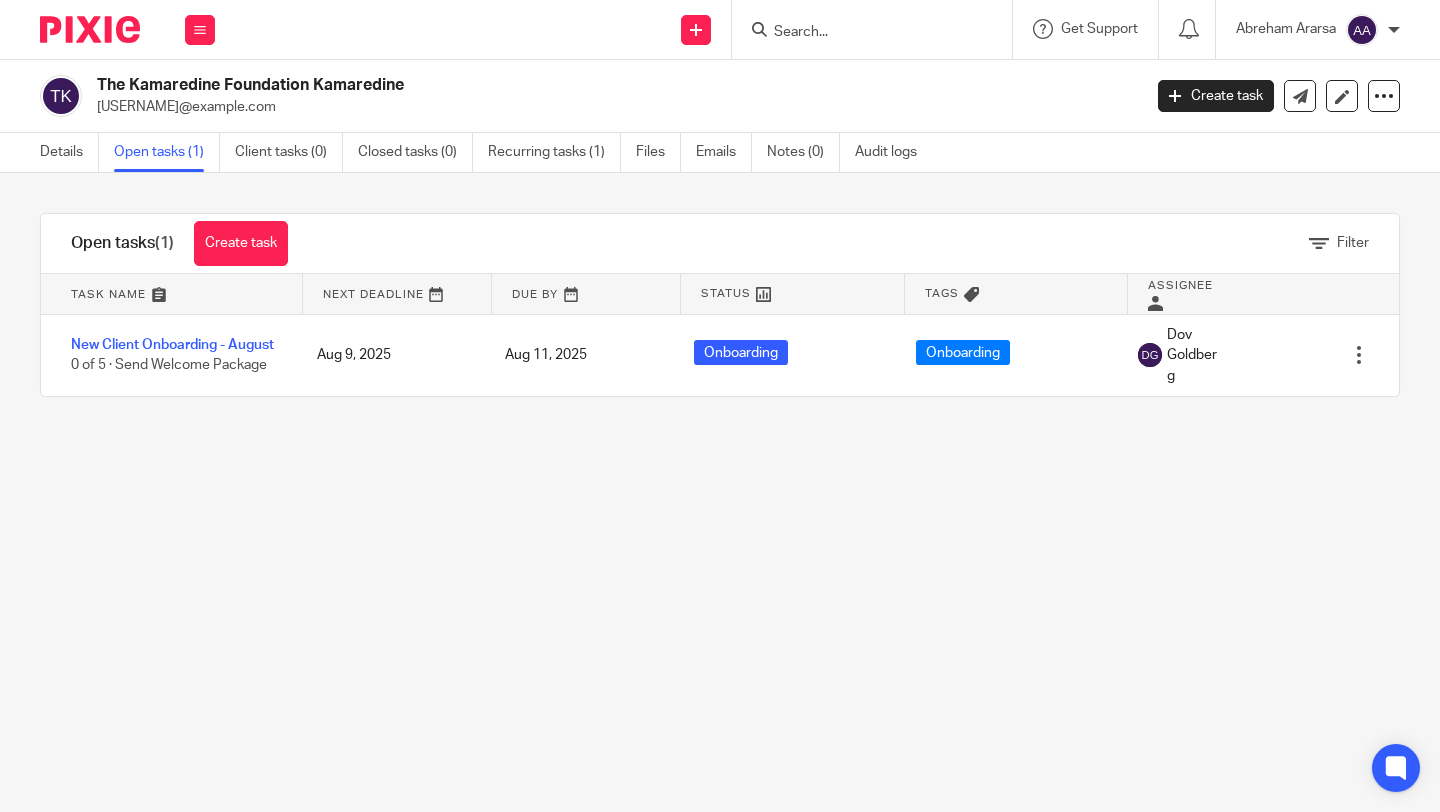 scroll, scrollTop: 0, scrollLeft: 0, axis: both 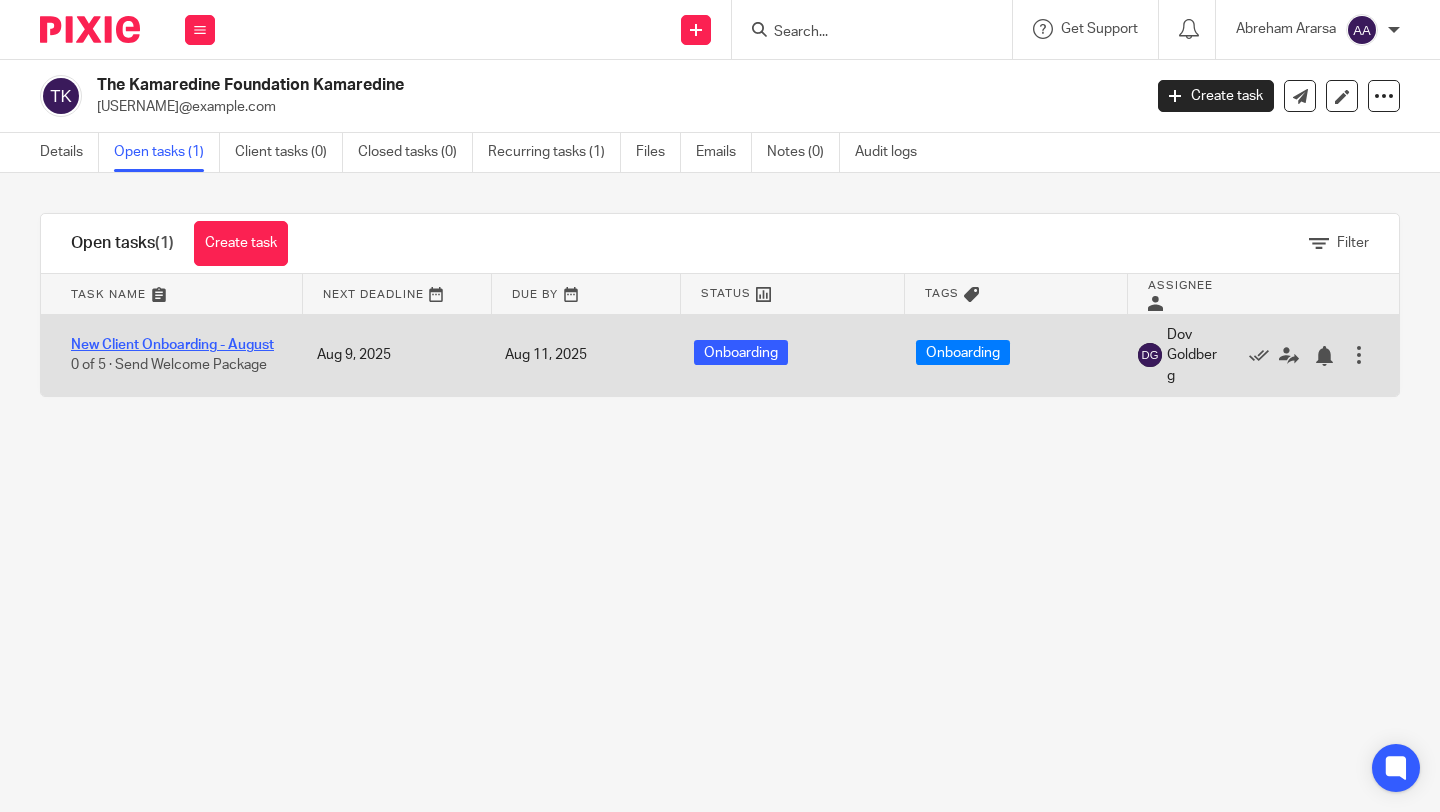 click on "New Client Onboarding - August" at bounding box center [172, 345] 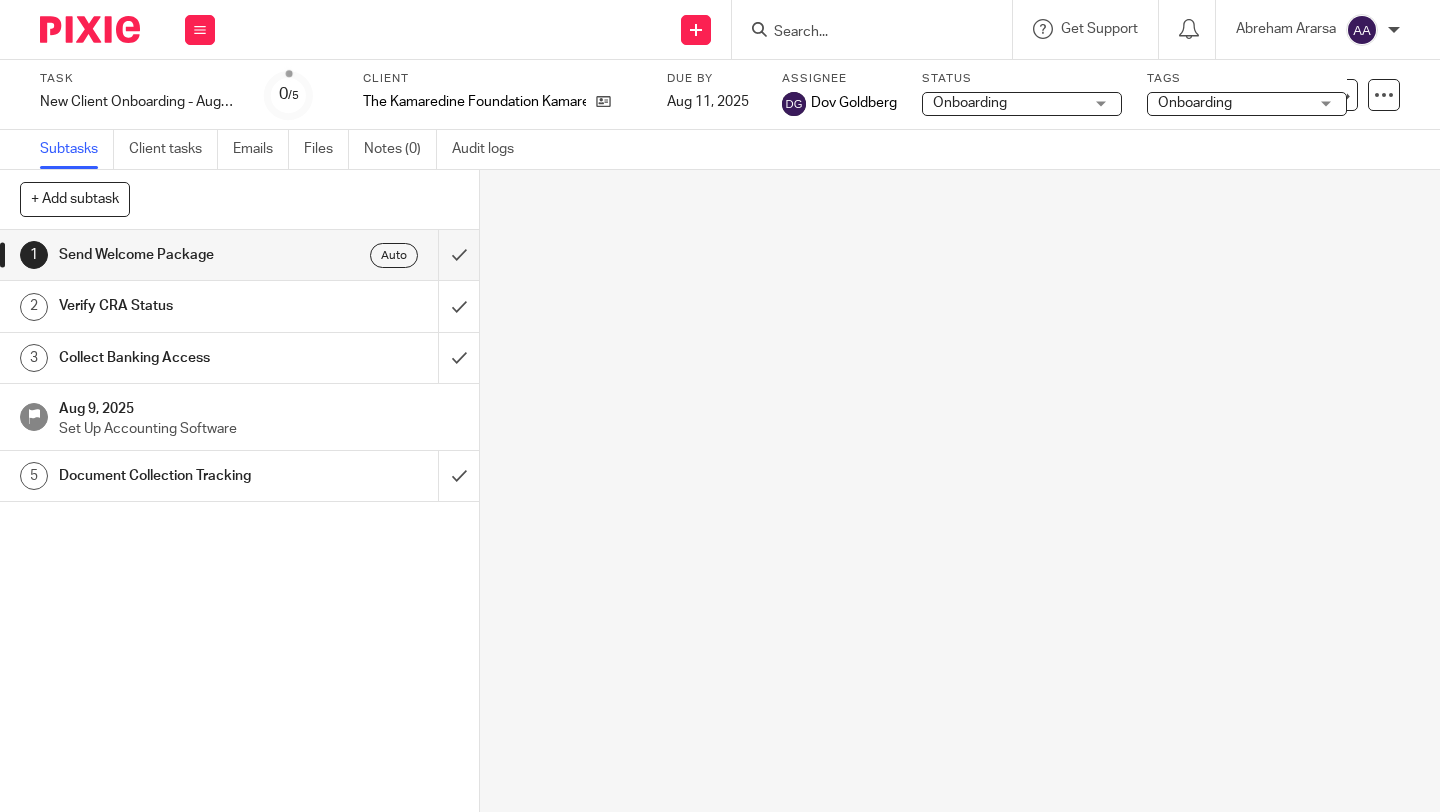 scroll, scrollTop: 0, scrollLeft: 0, axis: both 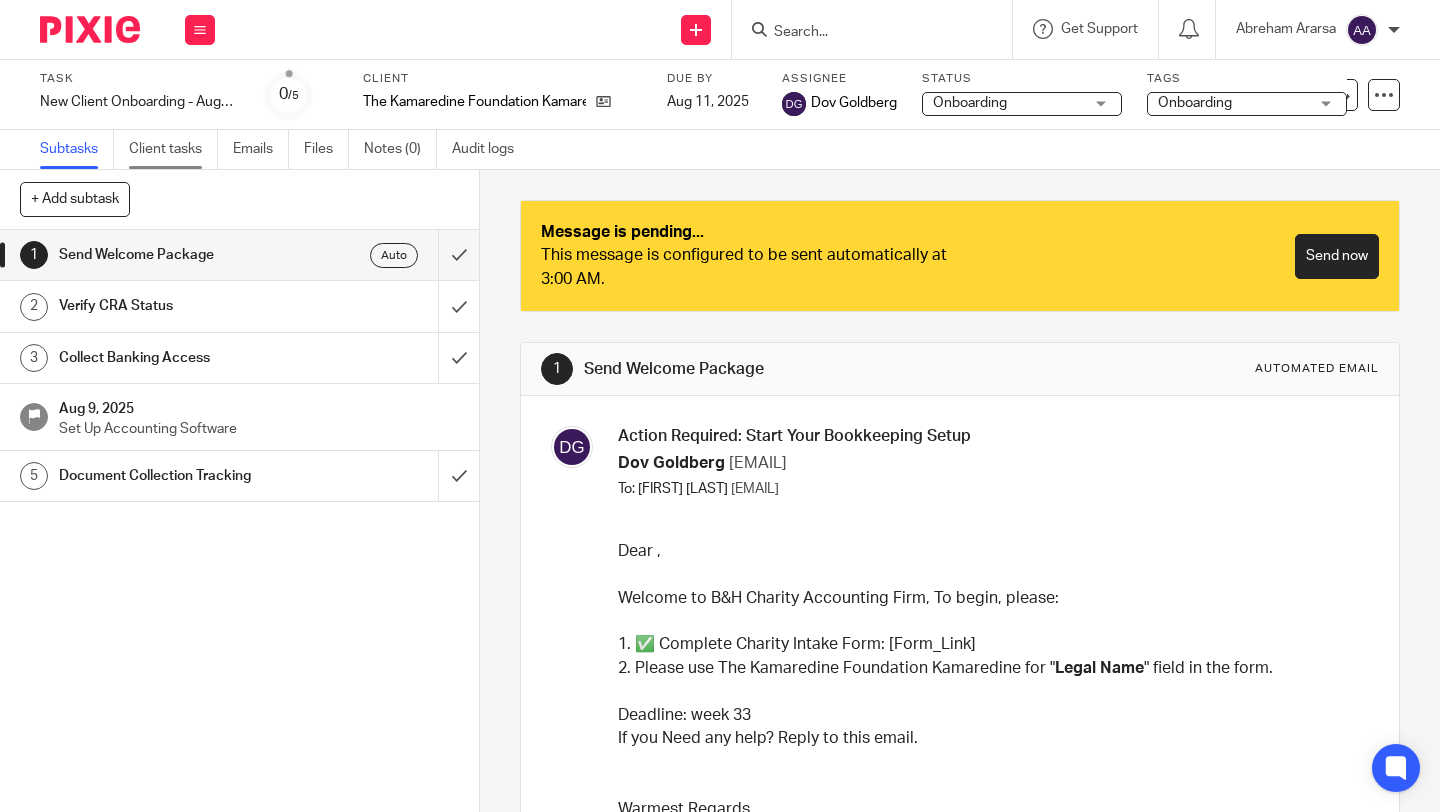 click on "Client tasks" at bounding box center [173, 149] 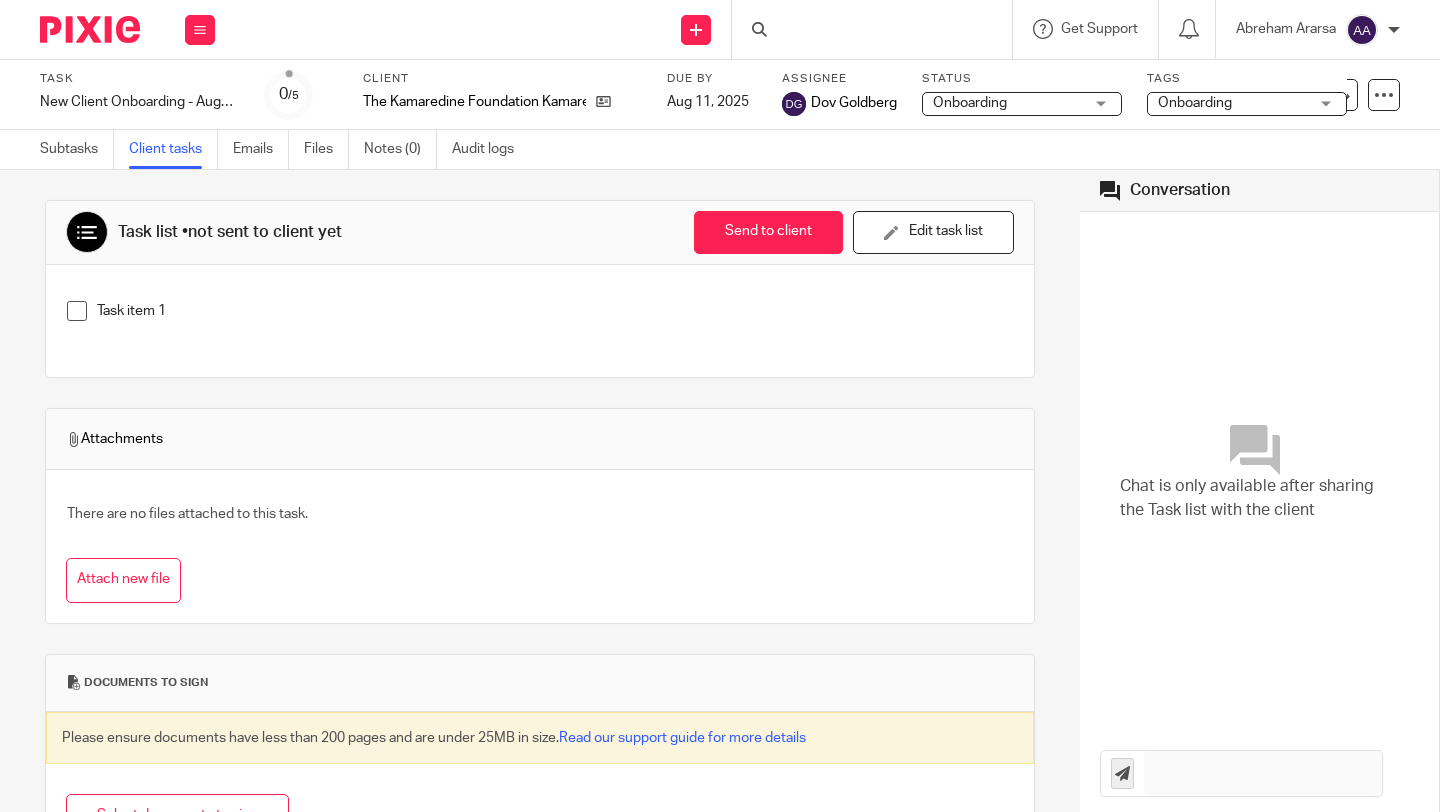 scroll, scrollTop: 0, scrollLeft: 0, axis: both 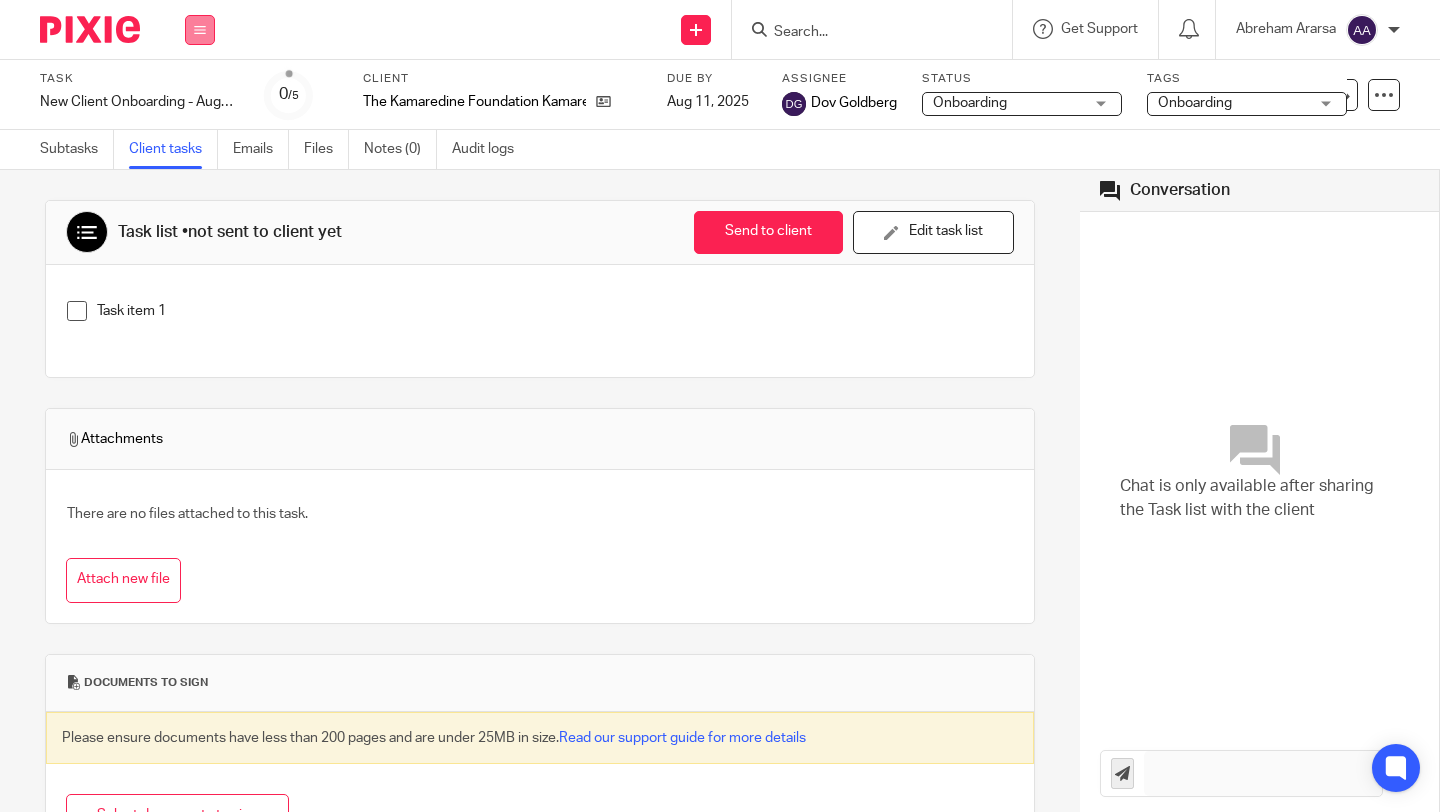 click at bounding box center [200, 30] 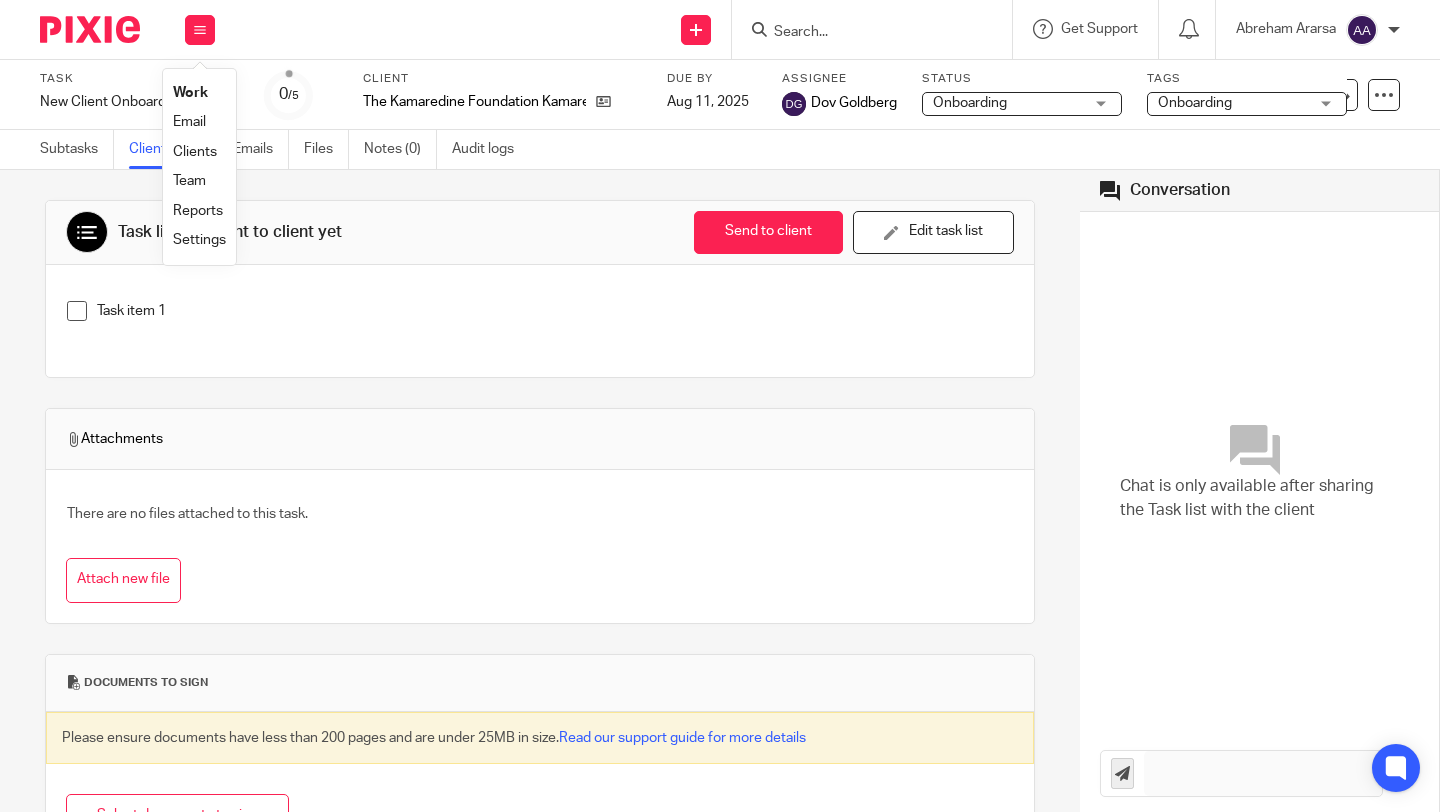 click on "Clients" at bounding box center [195, 152] 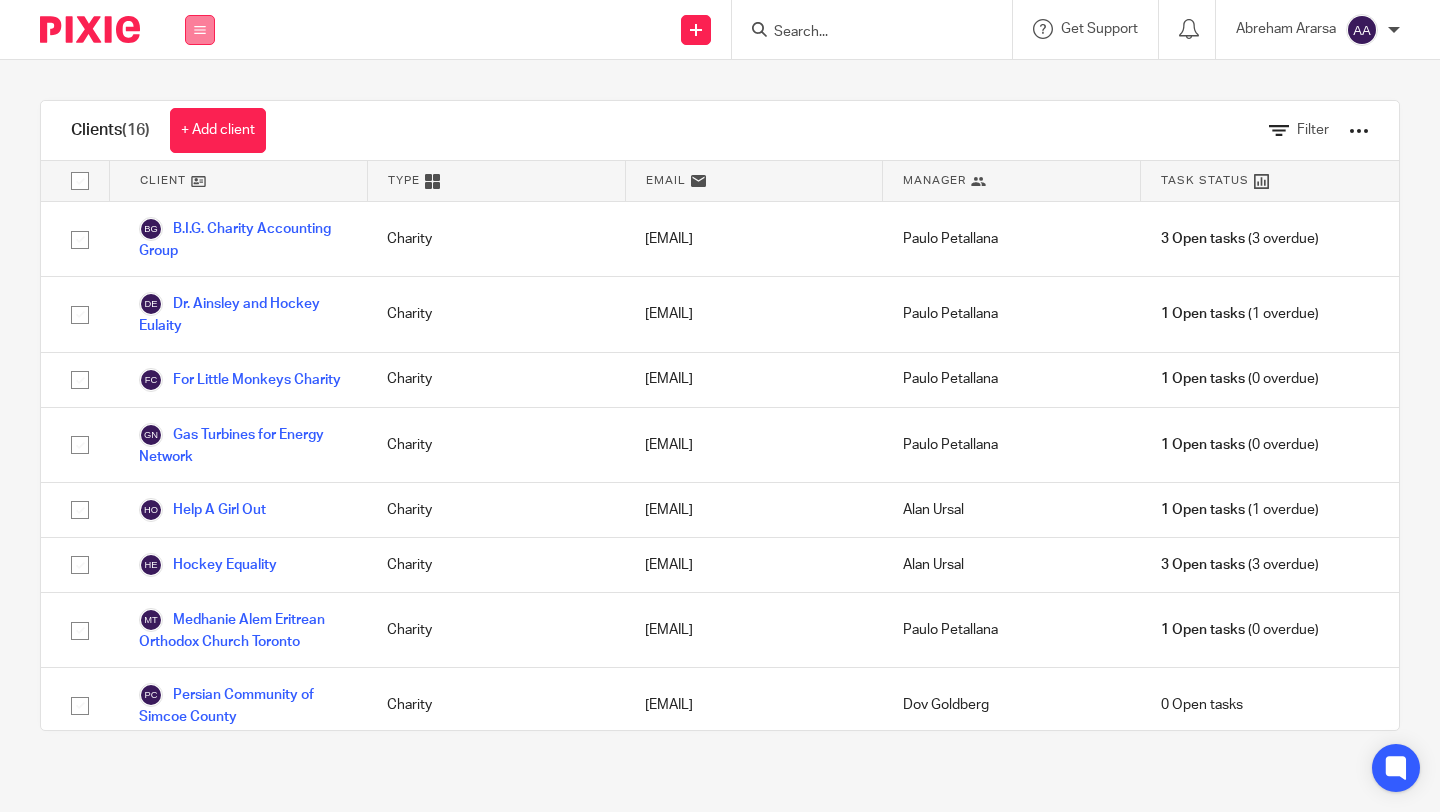 scroll, scrollTop: 0, scrollLeft: 0, axis: both 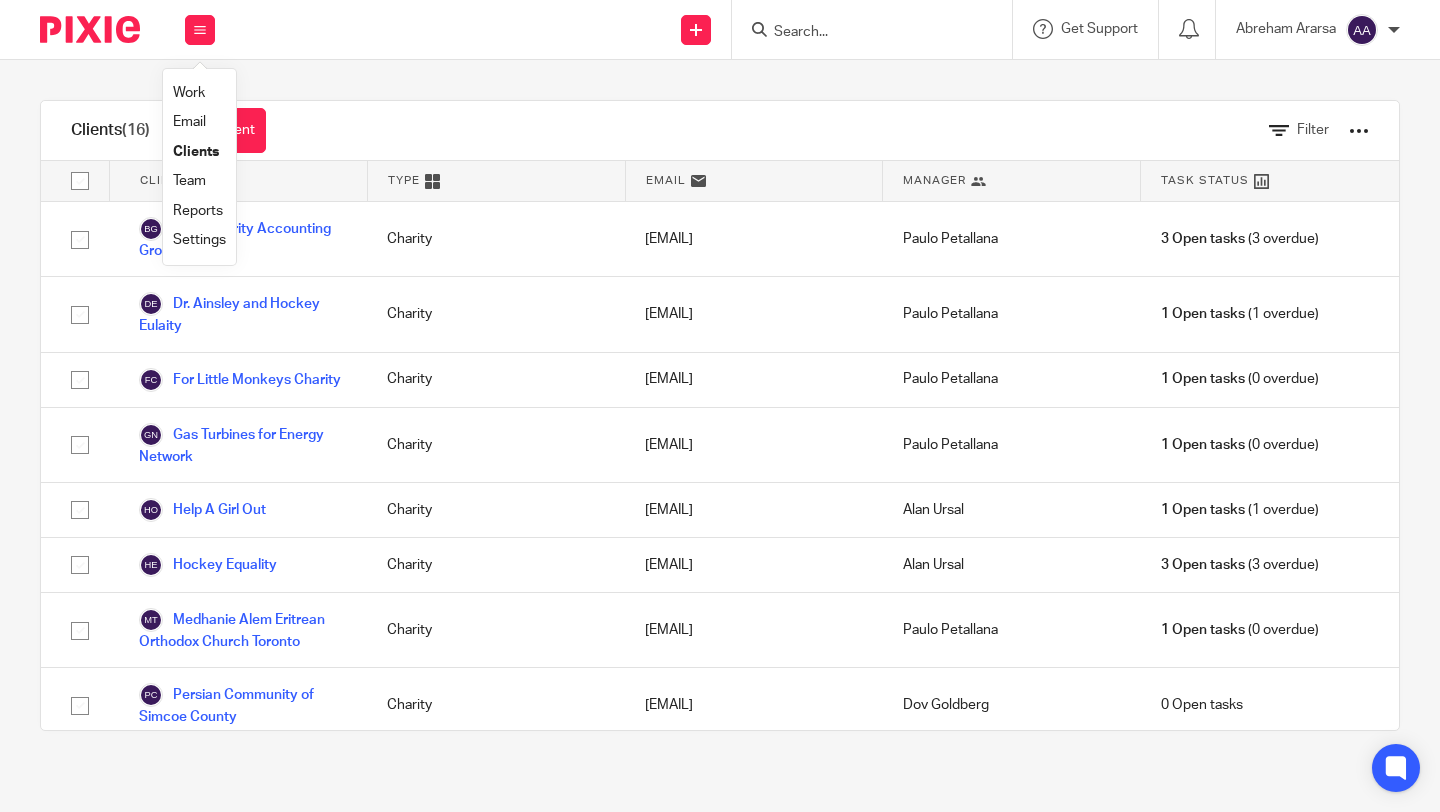 click on "Settings" at bounding box center (199, 240) 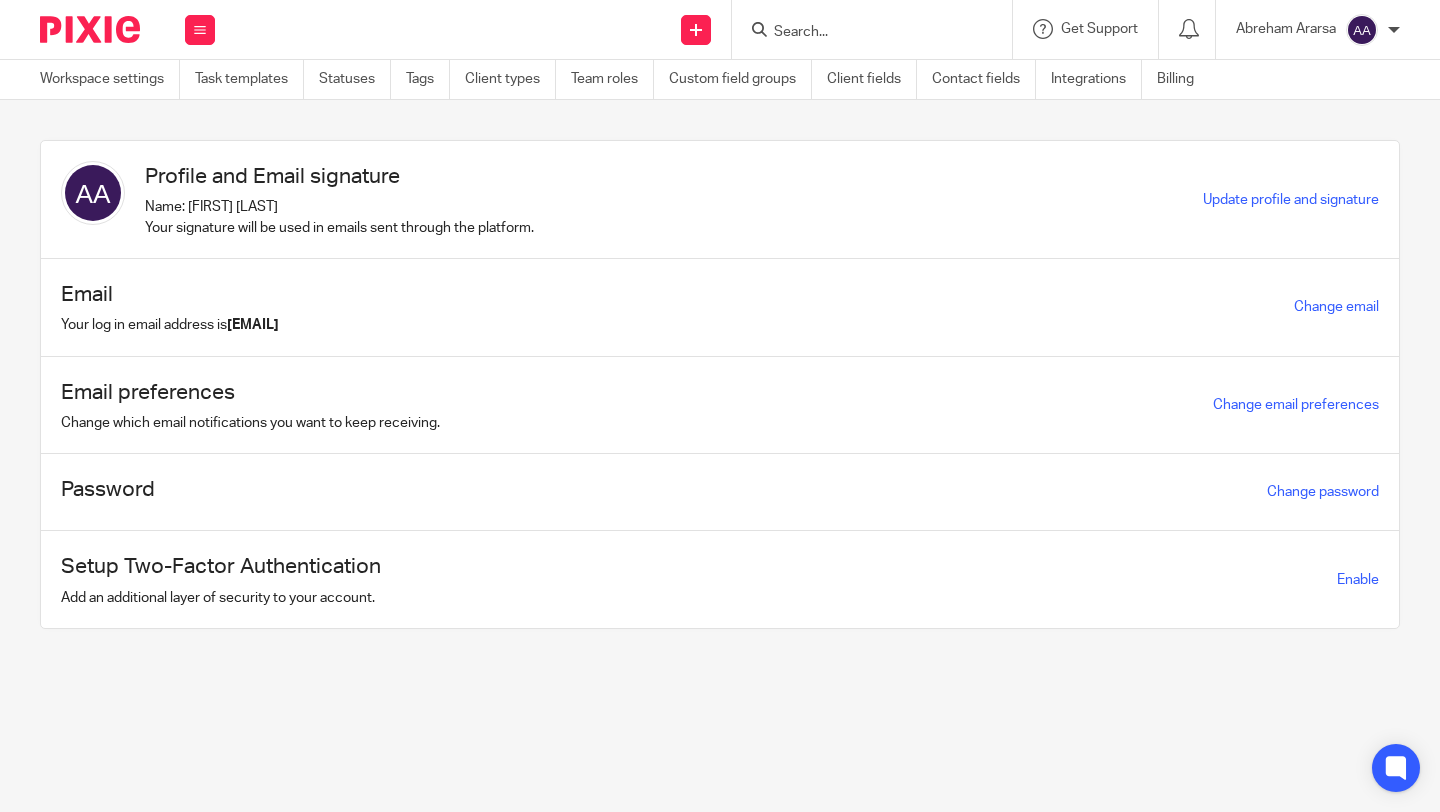 scroll, scrollTop: 0, scrollLeft: 0, axis: both 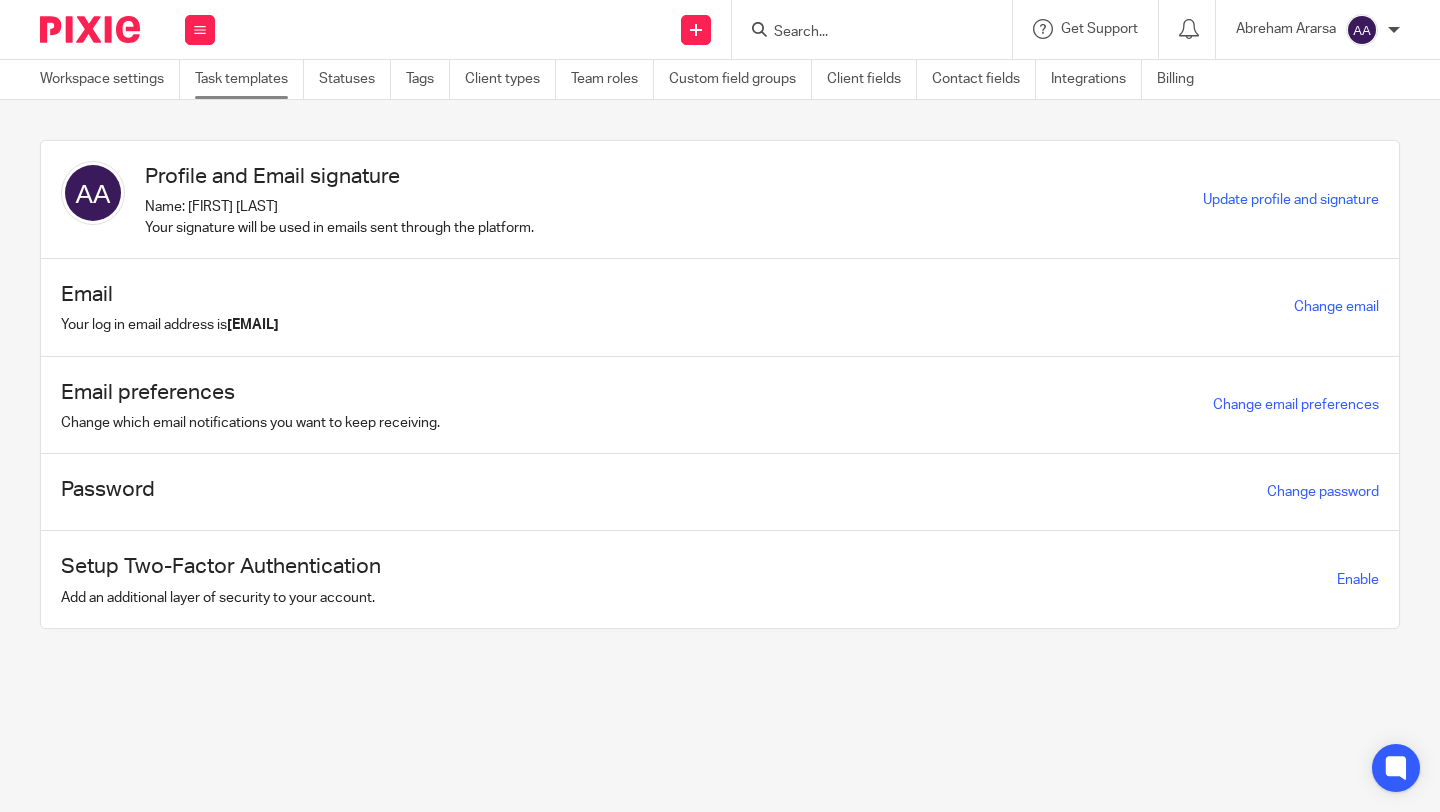 click on "Task templates" at bounding box center (249, 79) 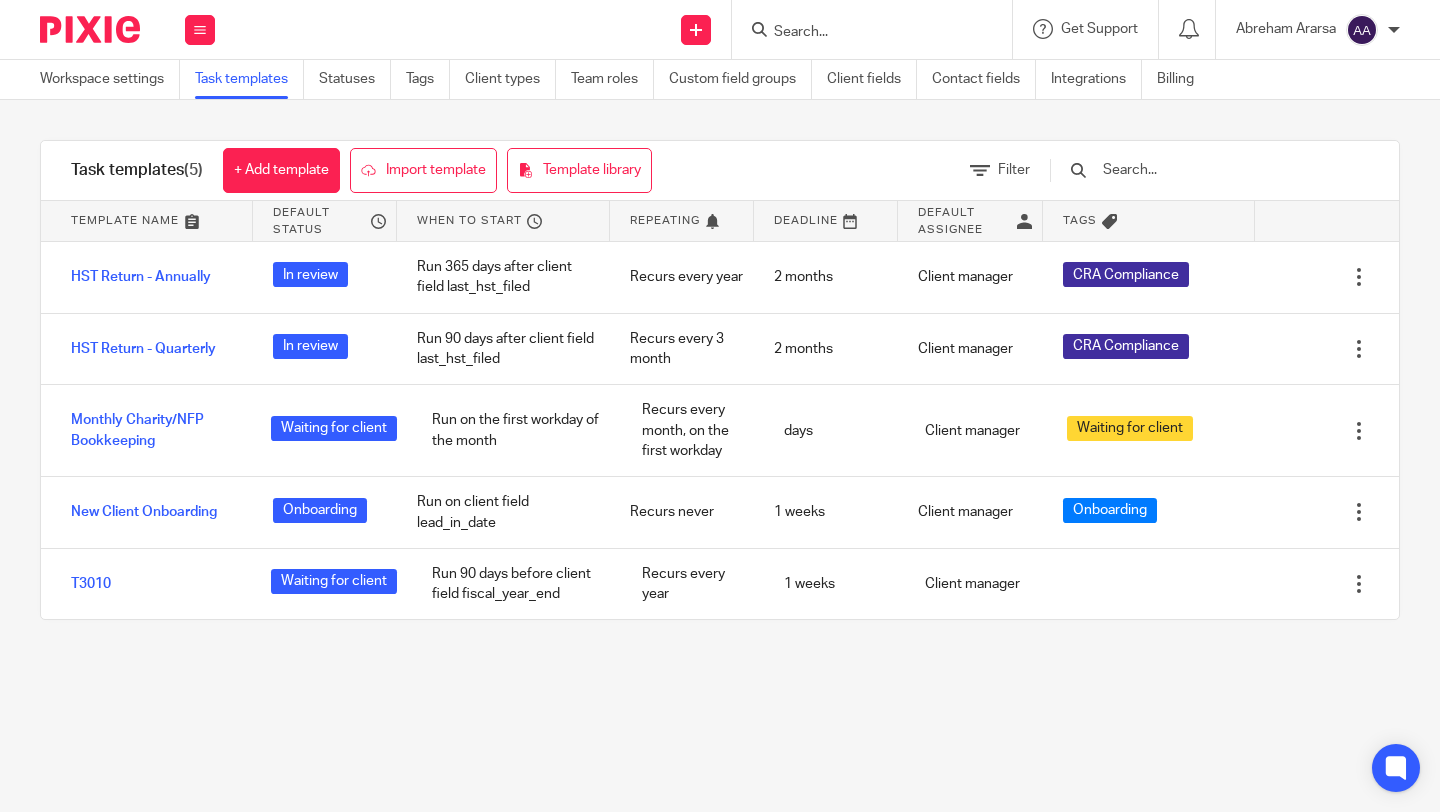 scroll, scrollTop: 0, scrollLeft: 0, axis: both 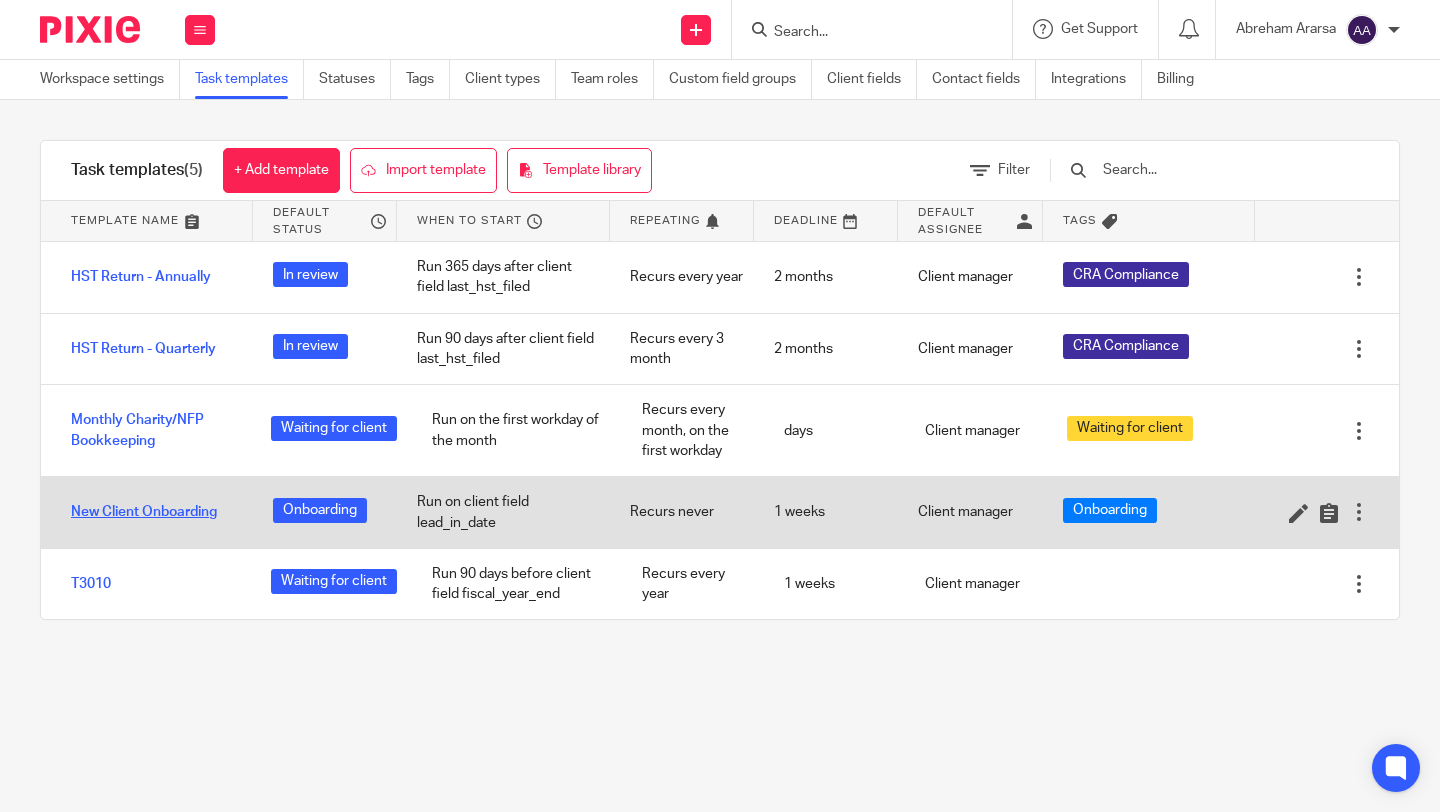 click on "New Client Onboarding" at bounding box center [144, 512] 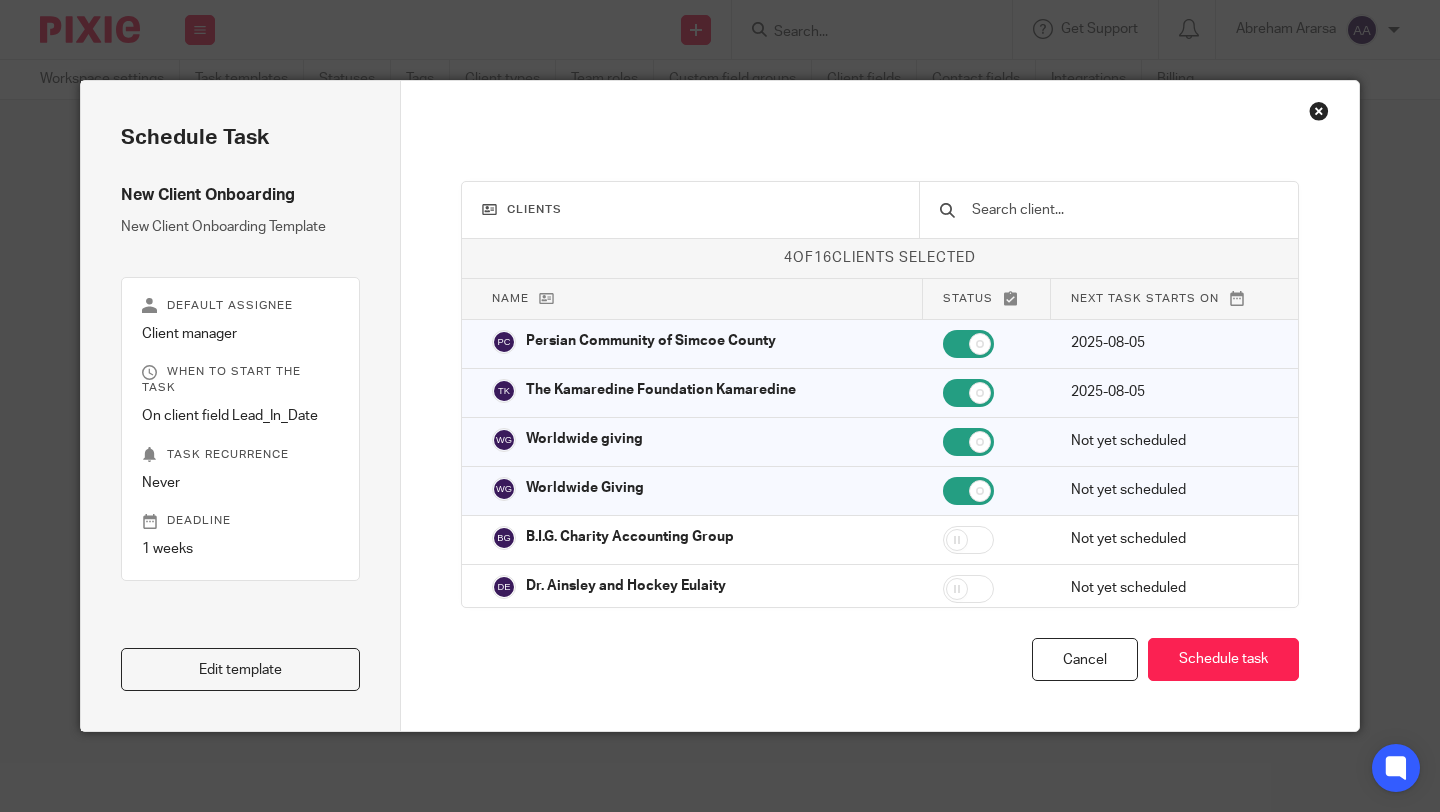 scroll, scrollTop: 0, scrollLeft: 0, axis: both 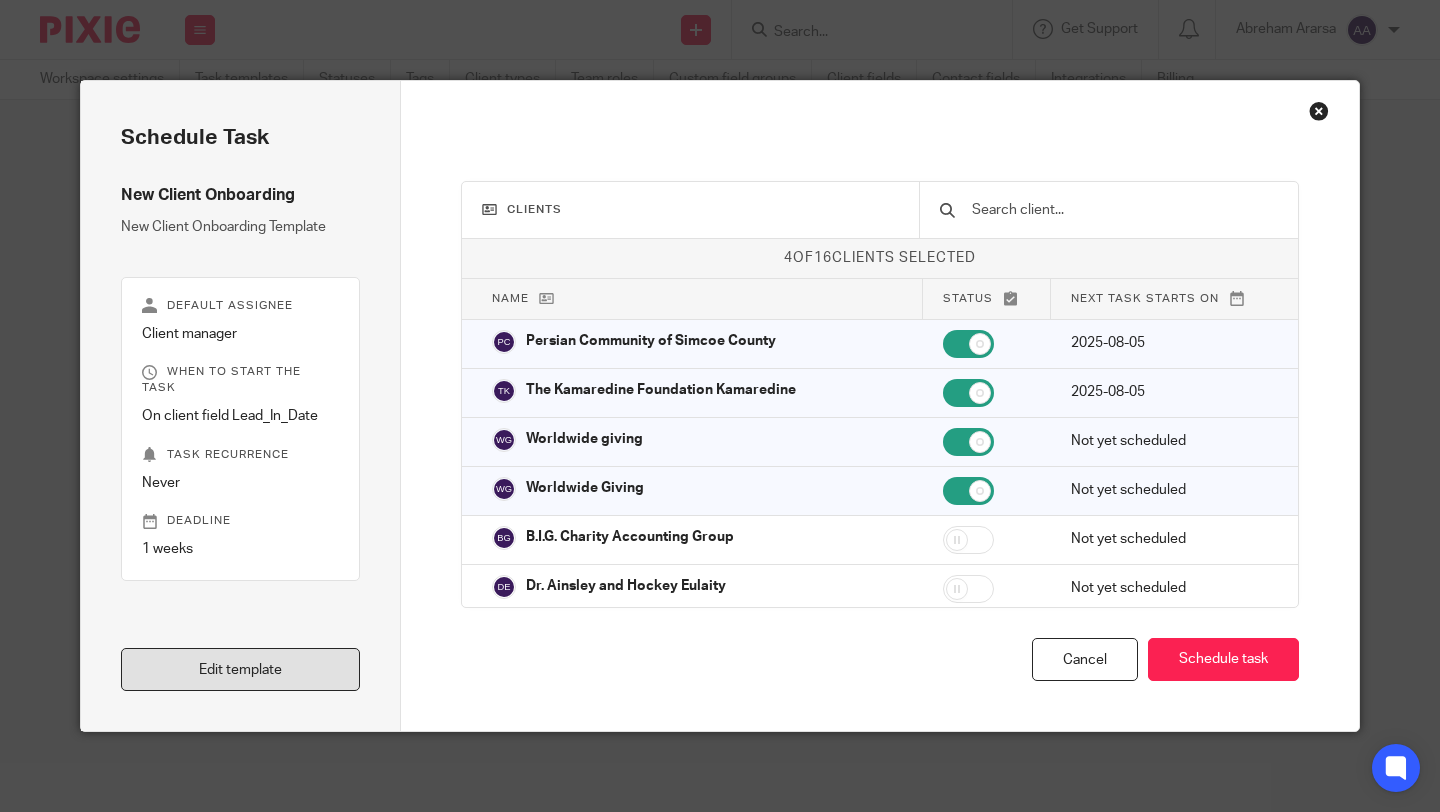 click on "Edit template" at bounding box center [240, 669] 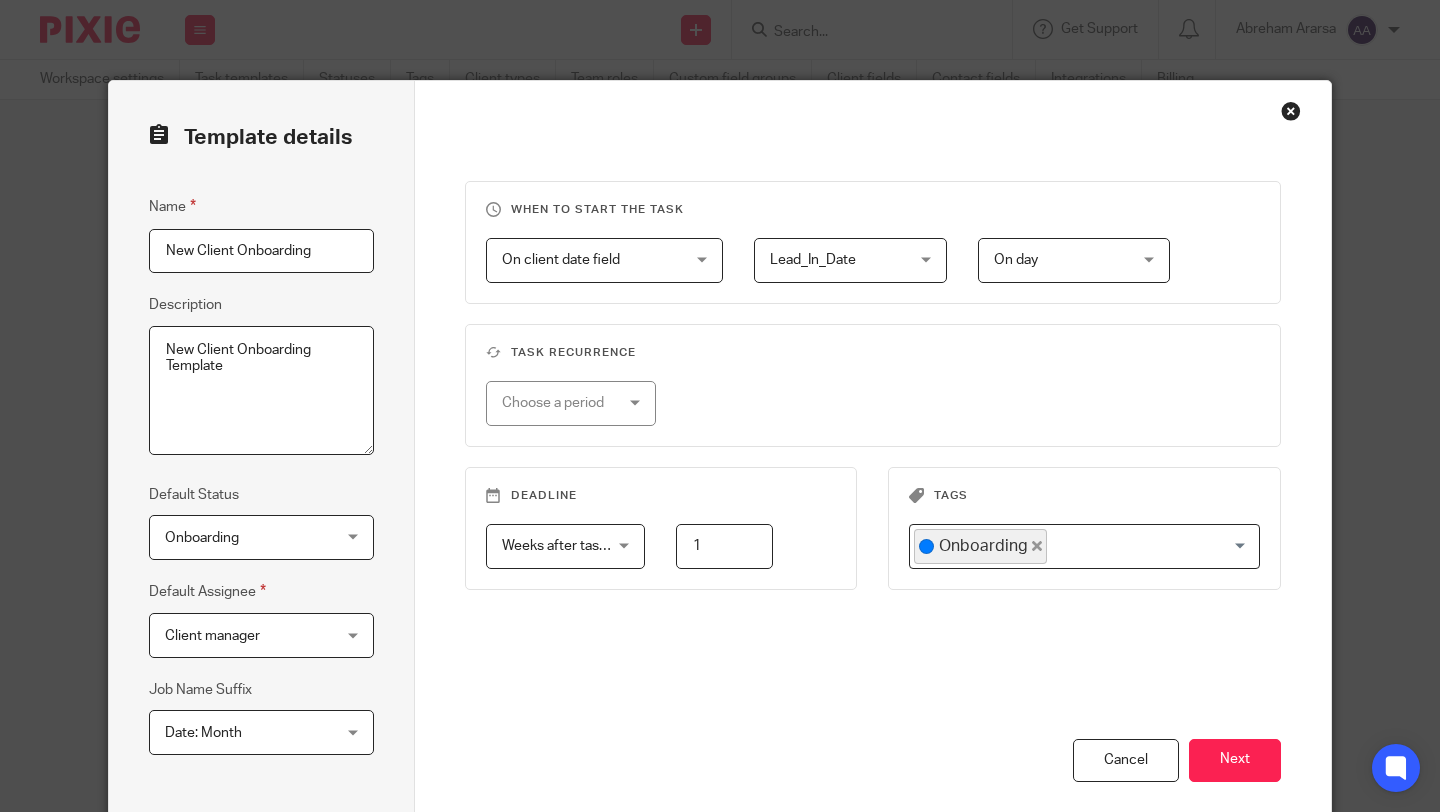scroll, scrollTop: 0, scrollLeft: 0, axis: both 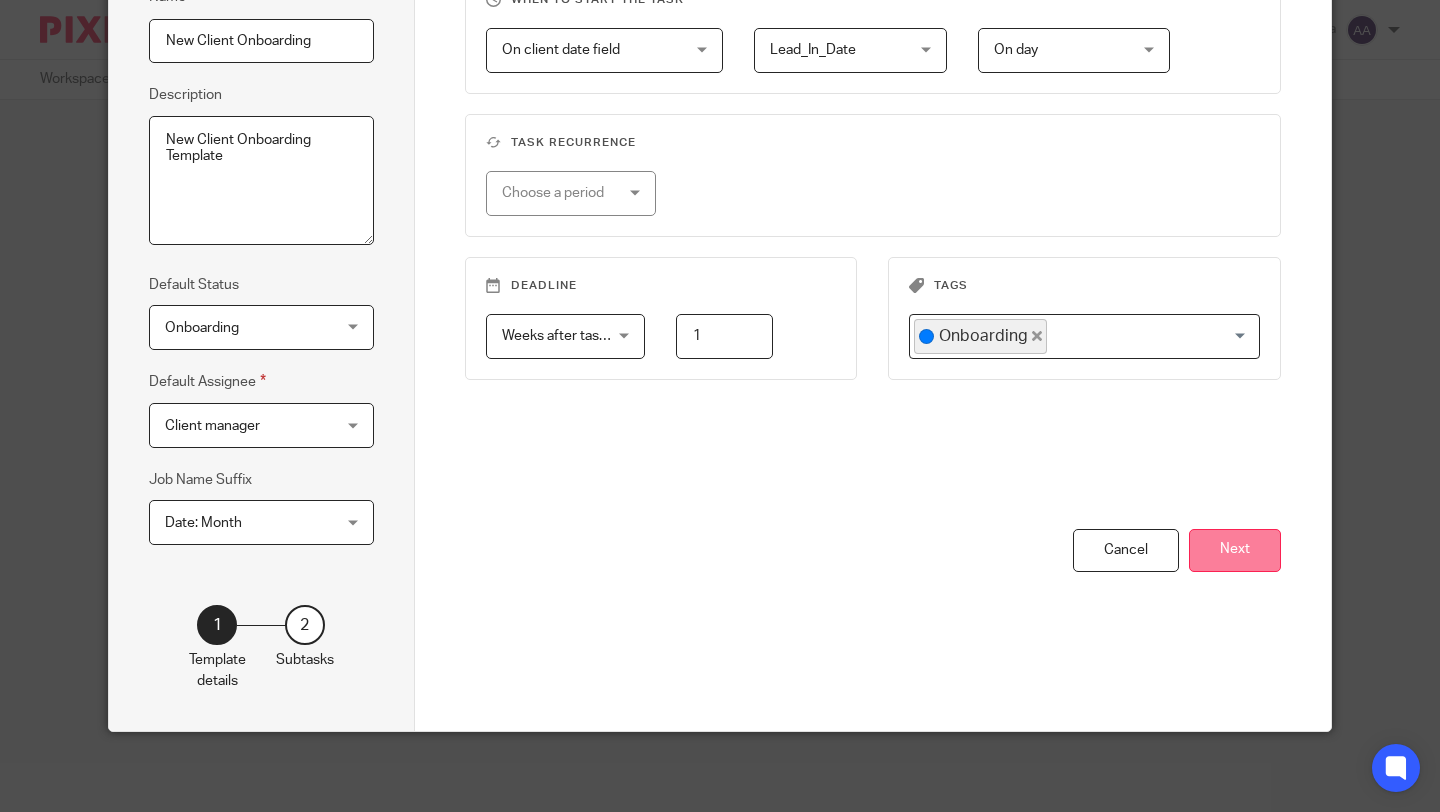 click on "Next" at bounding box center (1235, 550) 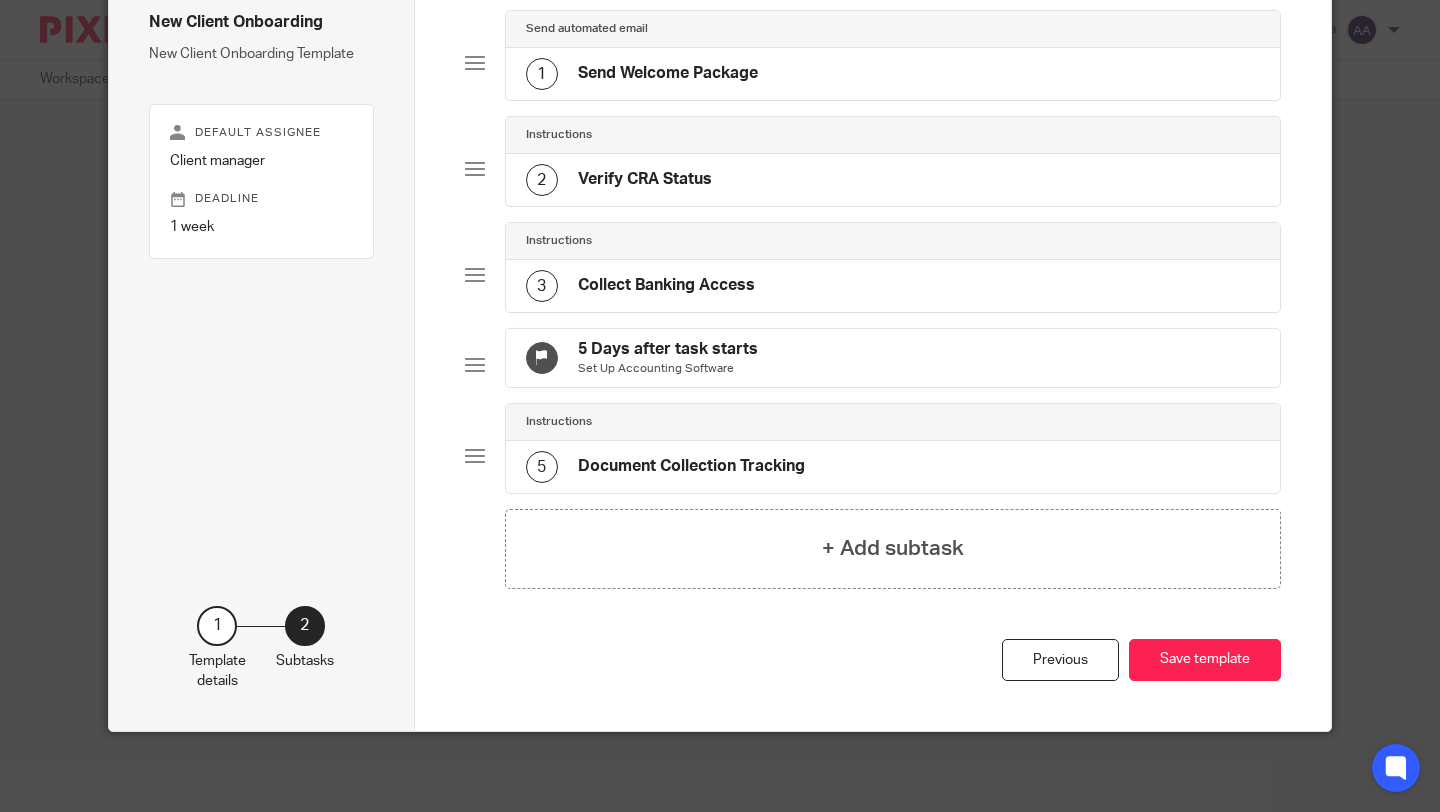 scroll, scrollTop: 0, scrollLeft: 0, axis: both 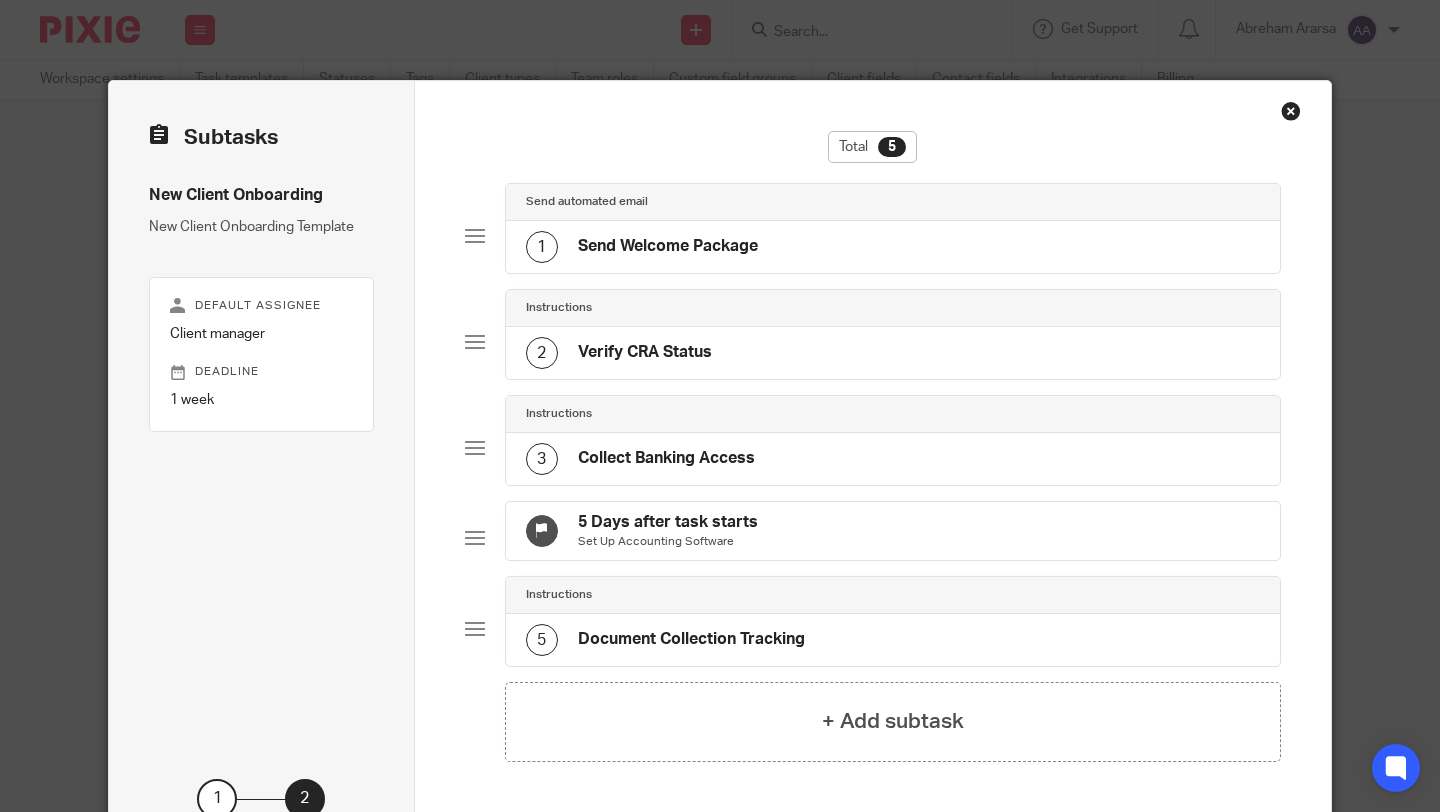 click on "Send Welcome Package" 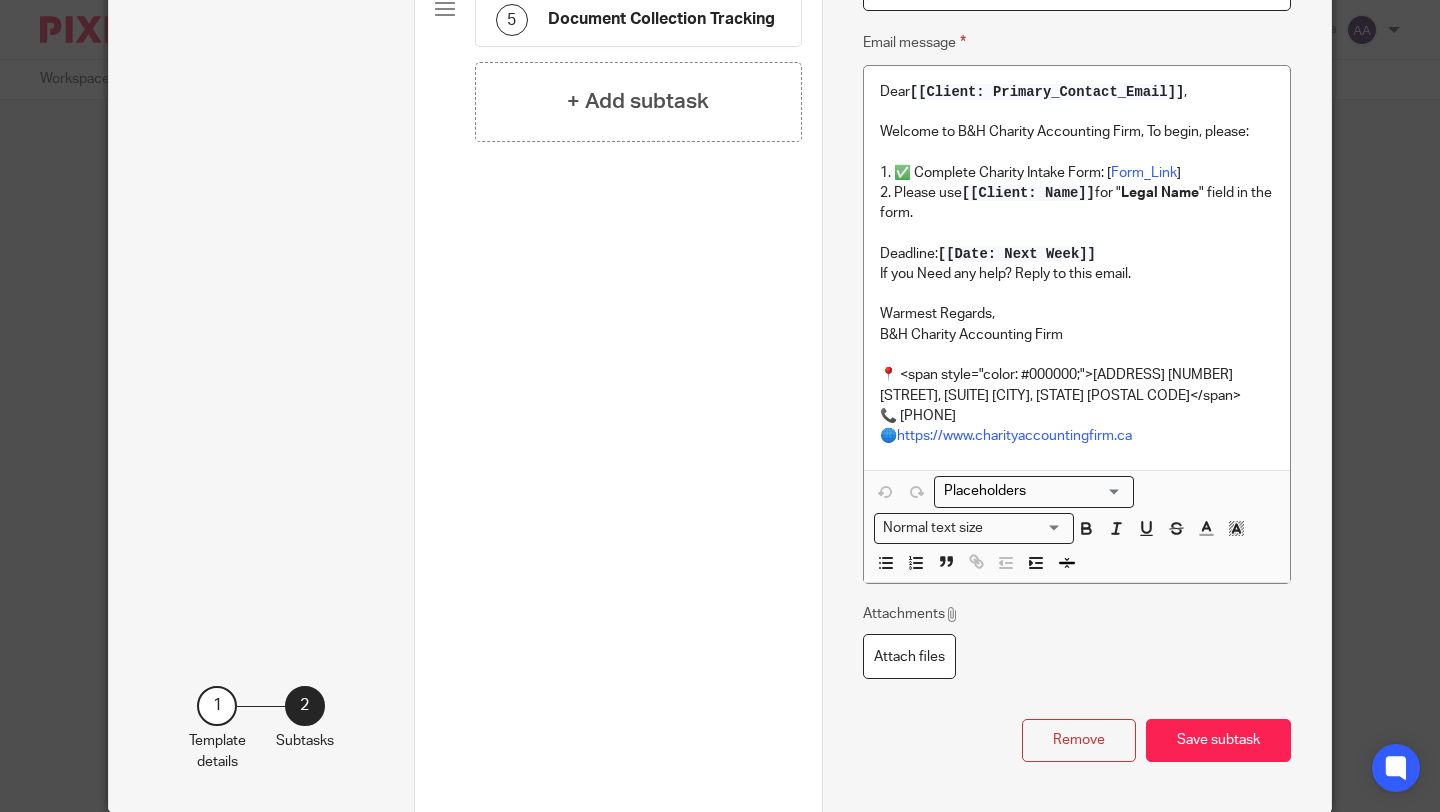 scroll, scrollTop: 617, scrollLeft: 0, axis: vertical 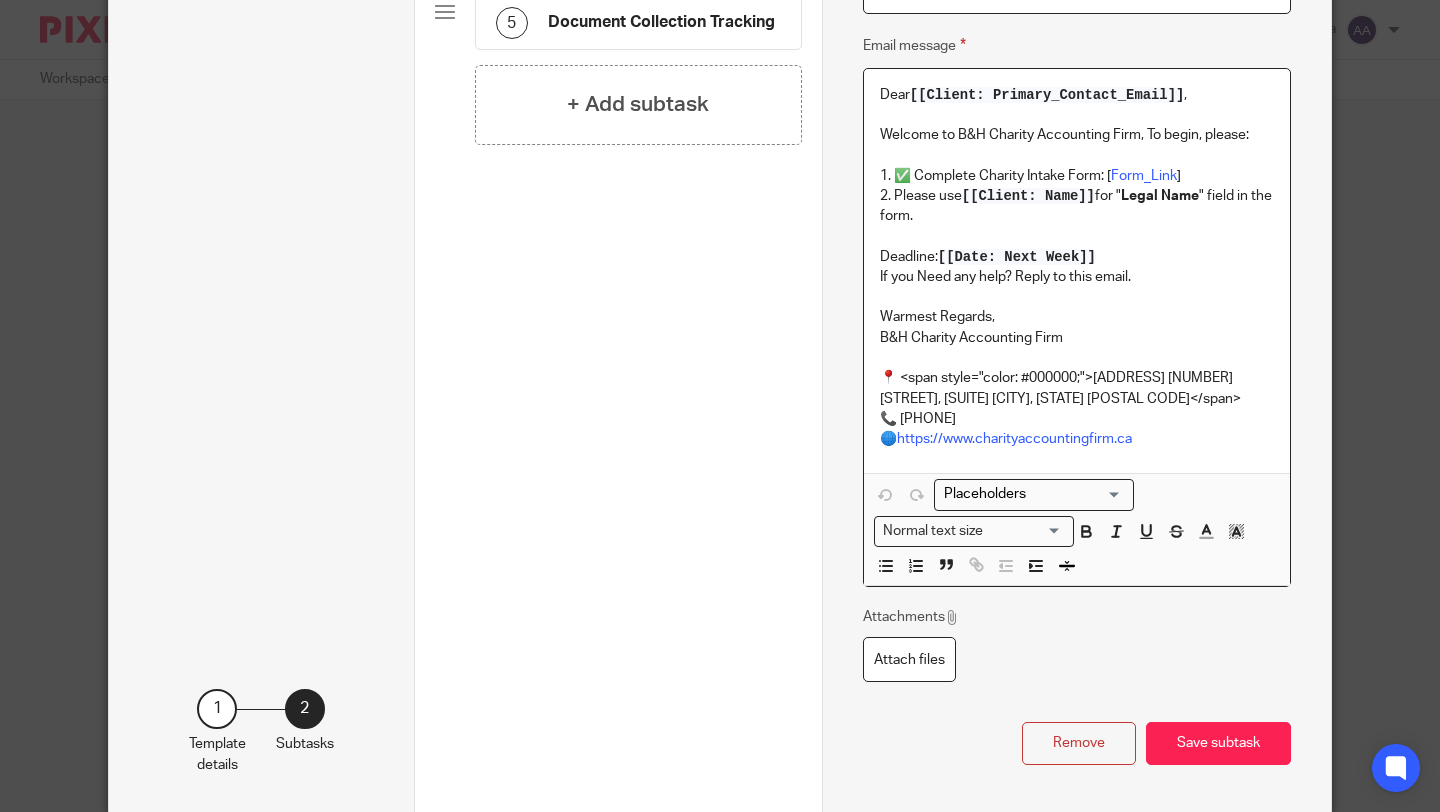 click on "[[Date: Next Week]]" at bounding box center [1017, 257] 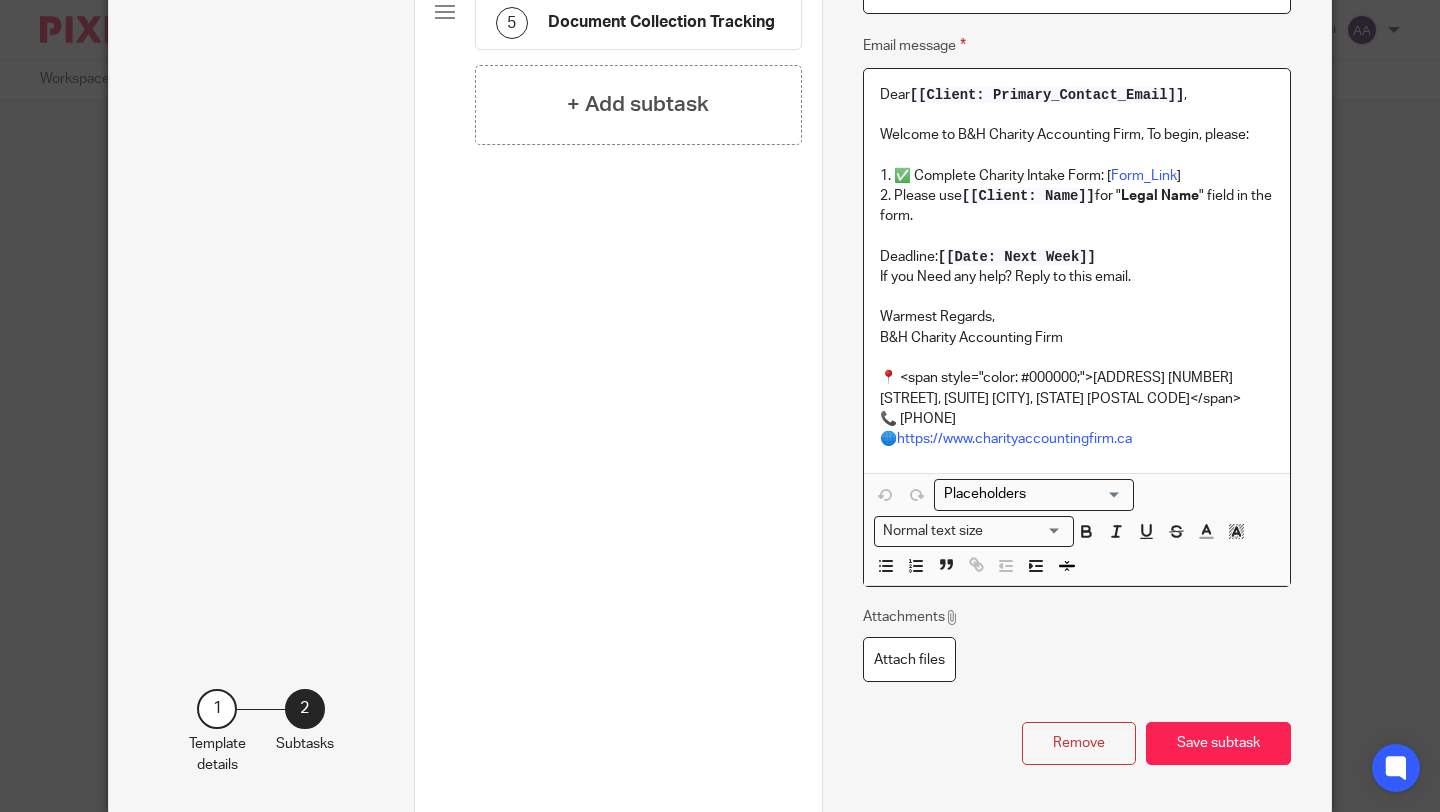 type 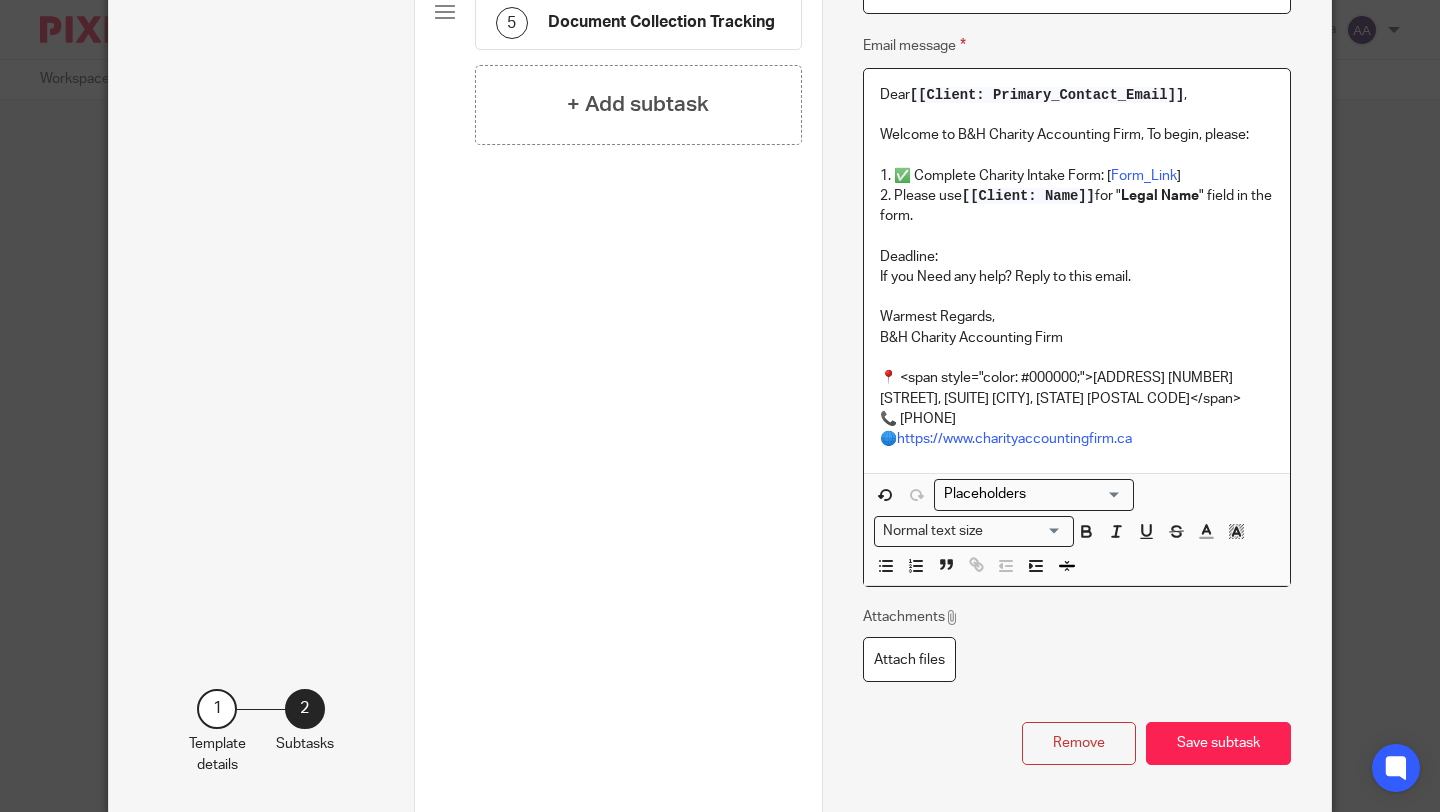 click at bounding box center [1029, 494] 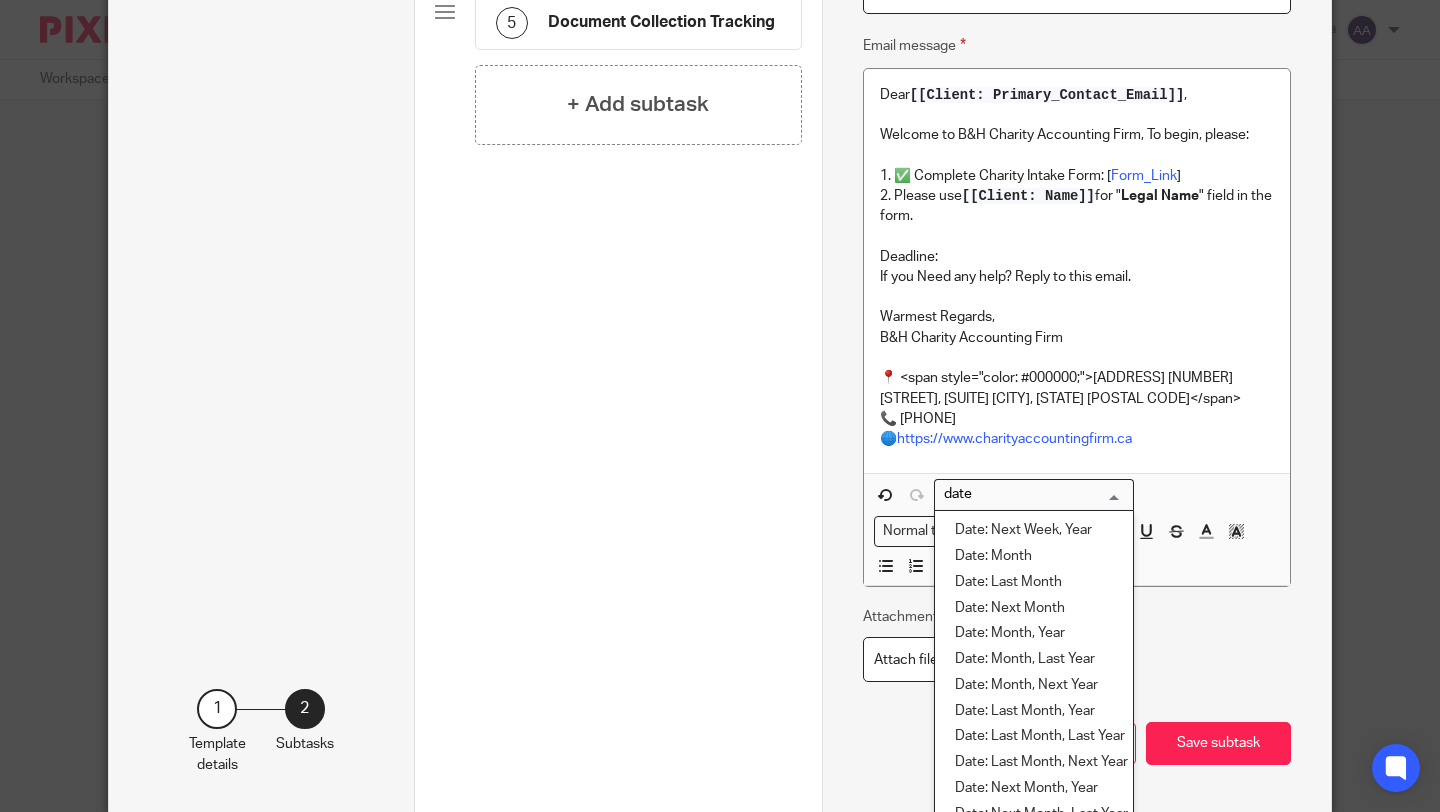 scroll, scrollTop: 0, scrollLeft: 0, axis: both 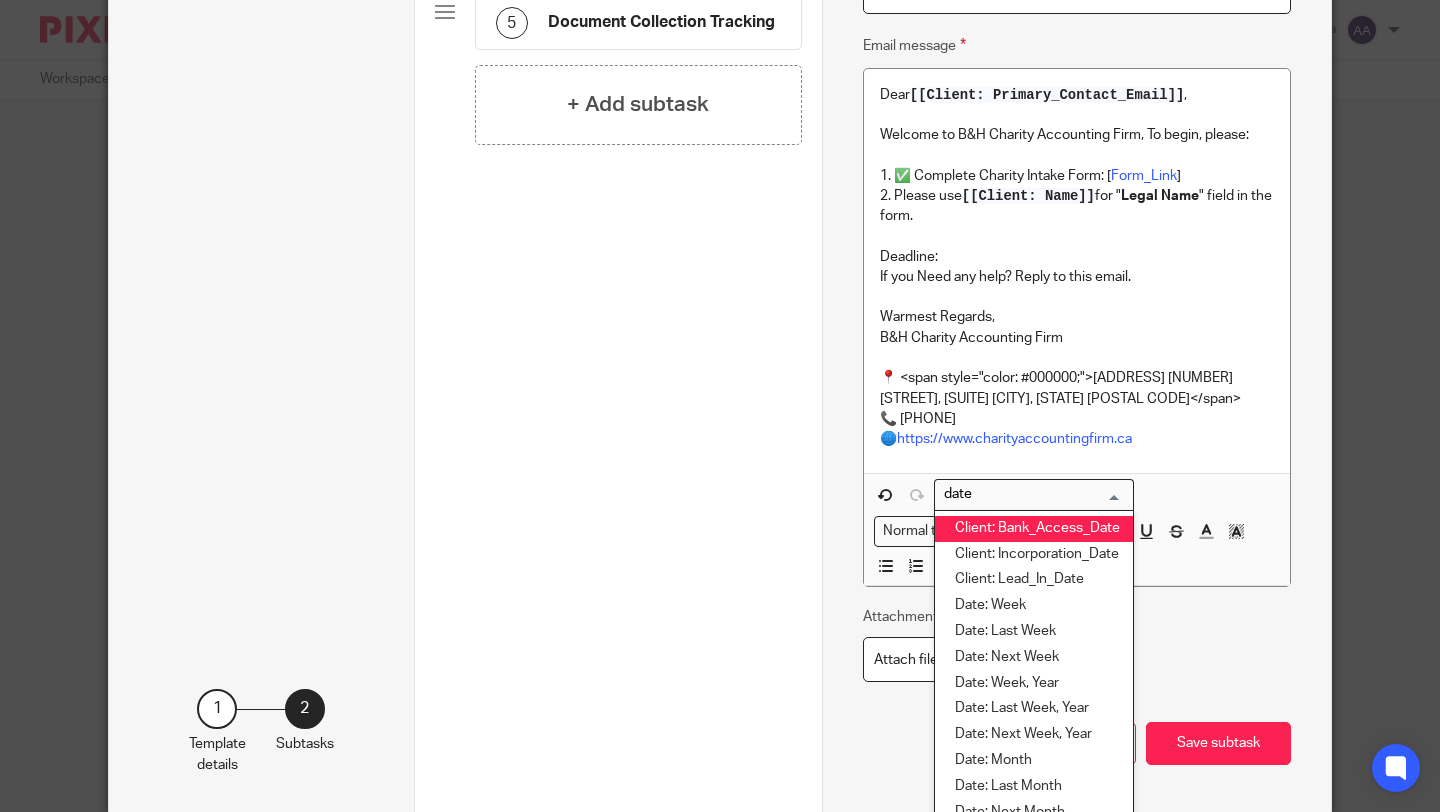 type on "date" 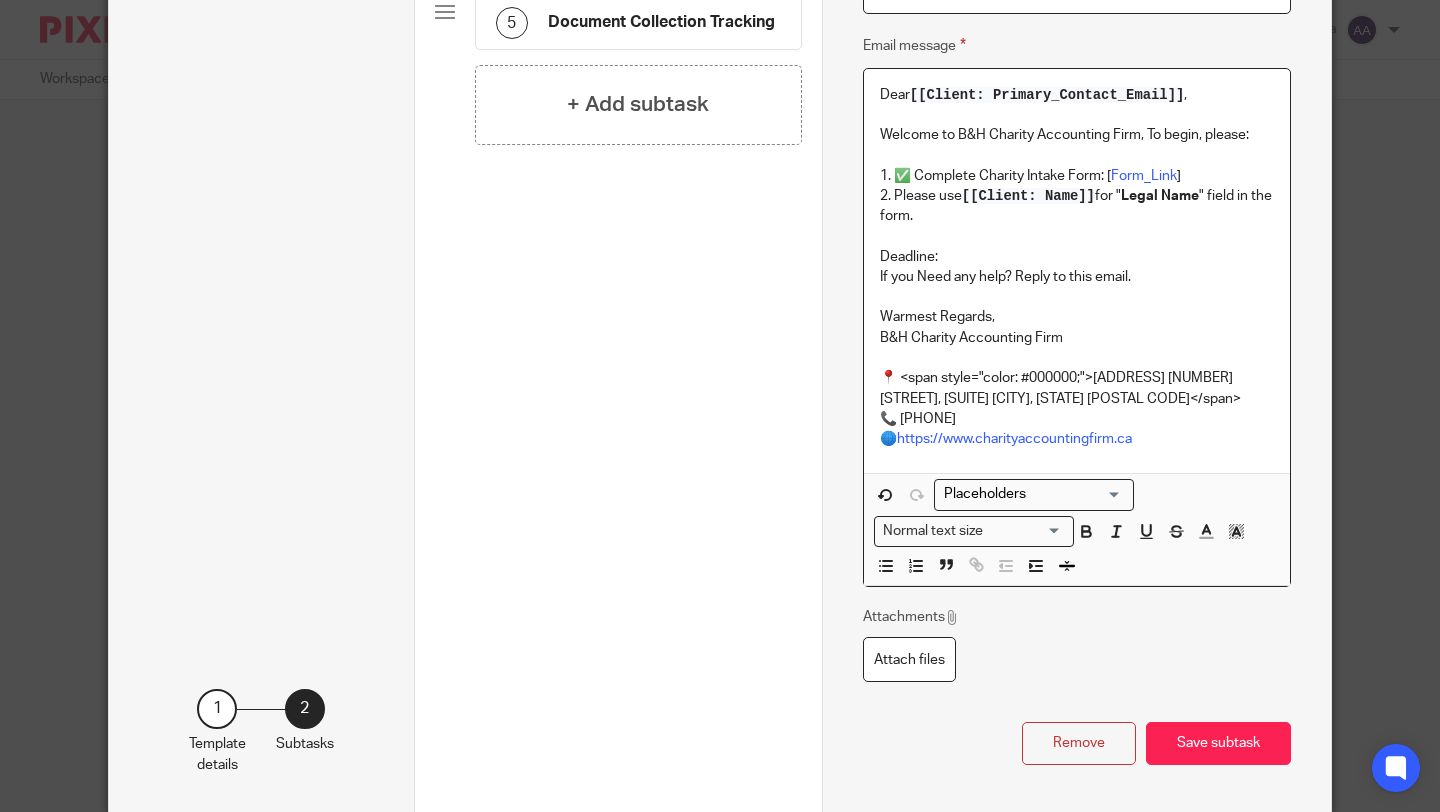 click on "Deadline:" at bounding box center (1077, 257) 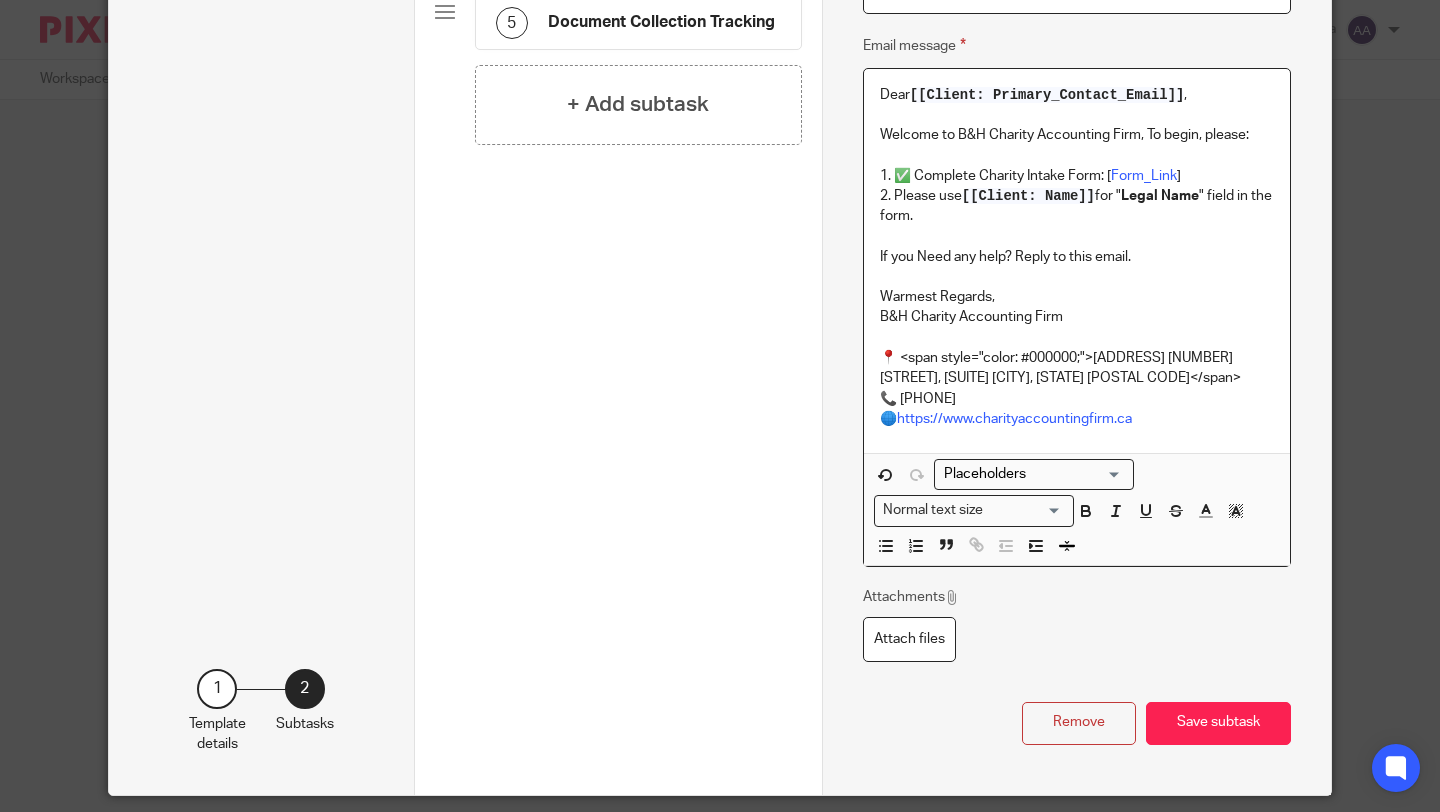 click on "[[Client: Name]]" at bounding box center (1028, 196) 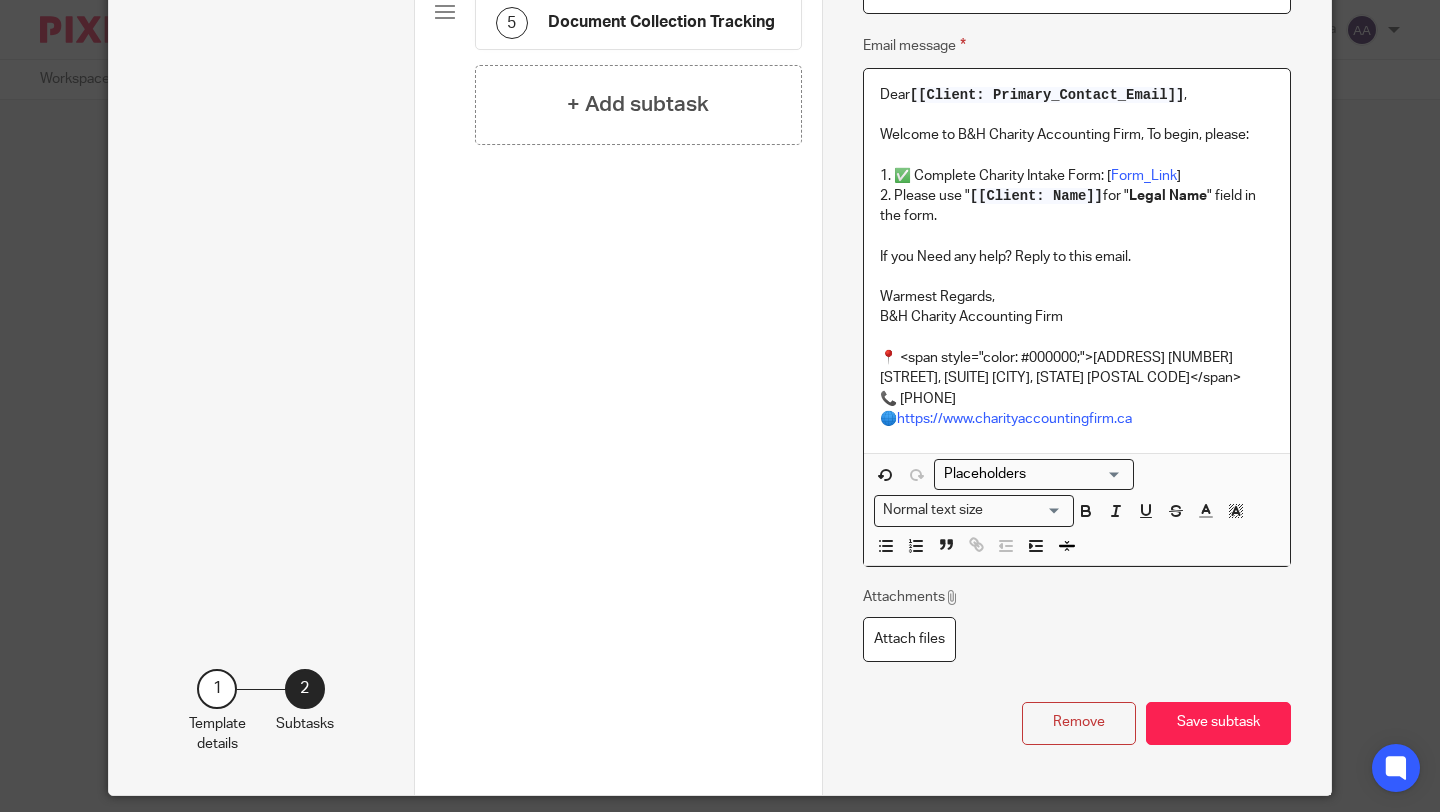 click on "[[Client: Name]]" at bounding box center [1036, 196] 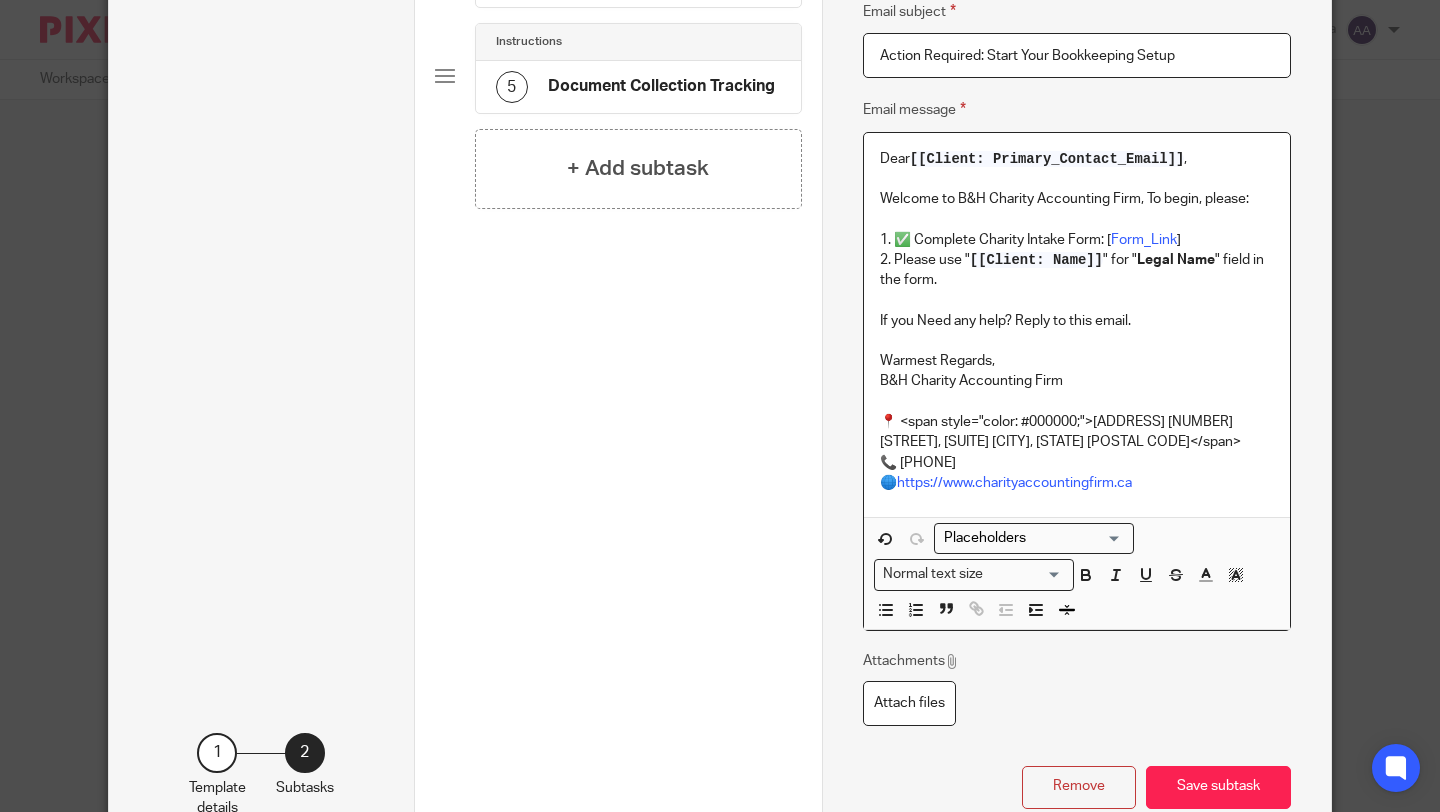 scroll, scrollTop: 577, scrollLeft: 0, axis: vertical 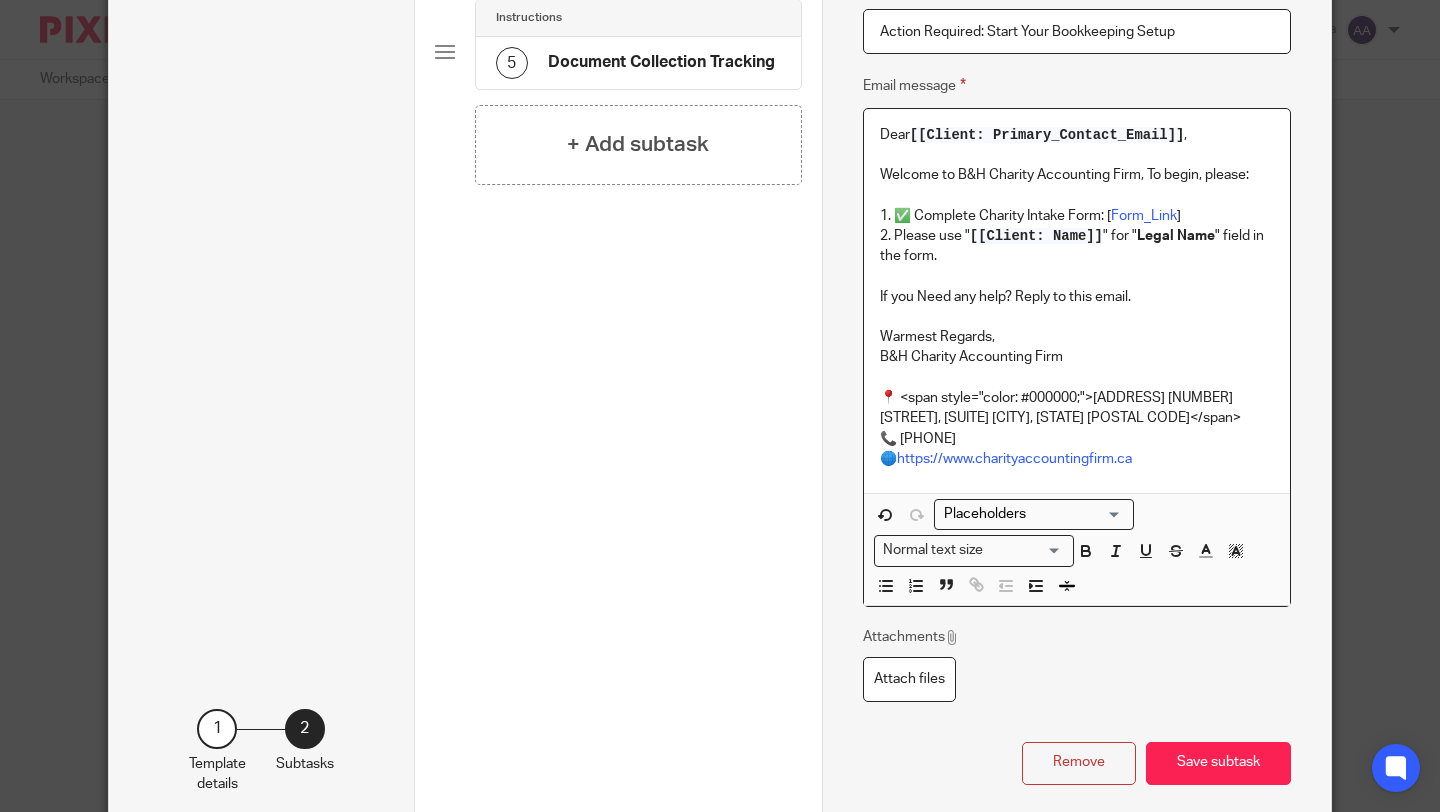 drag, startPoint x: 915, startPoint y: 132, endPoint x: 1180, endPoint y: 132, distance: 265 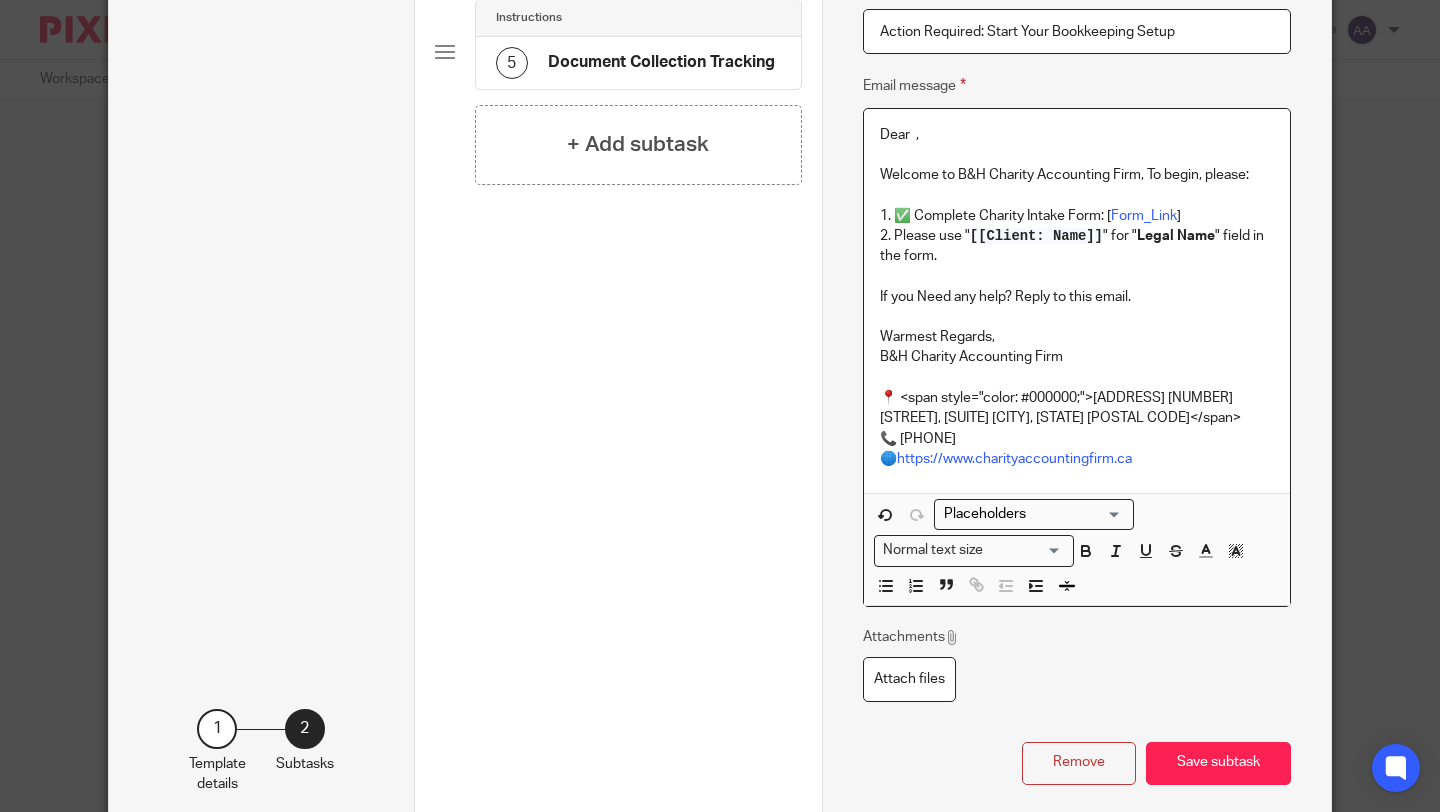 click at bounding box center [1029, 514] 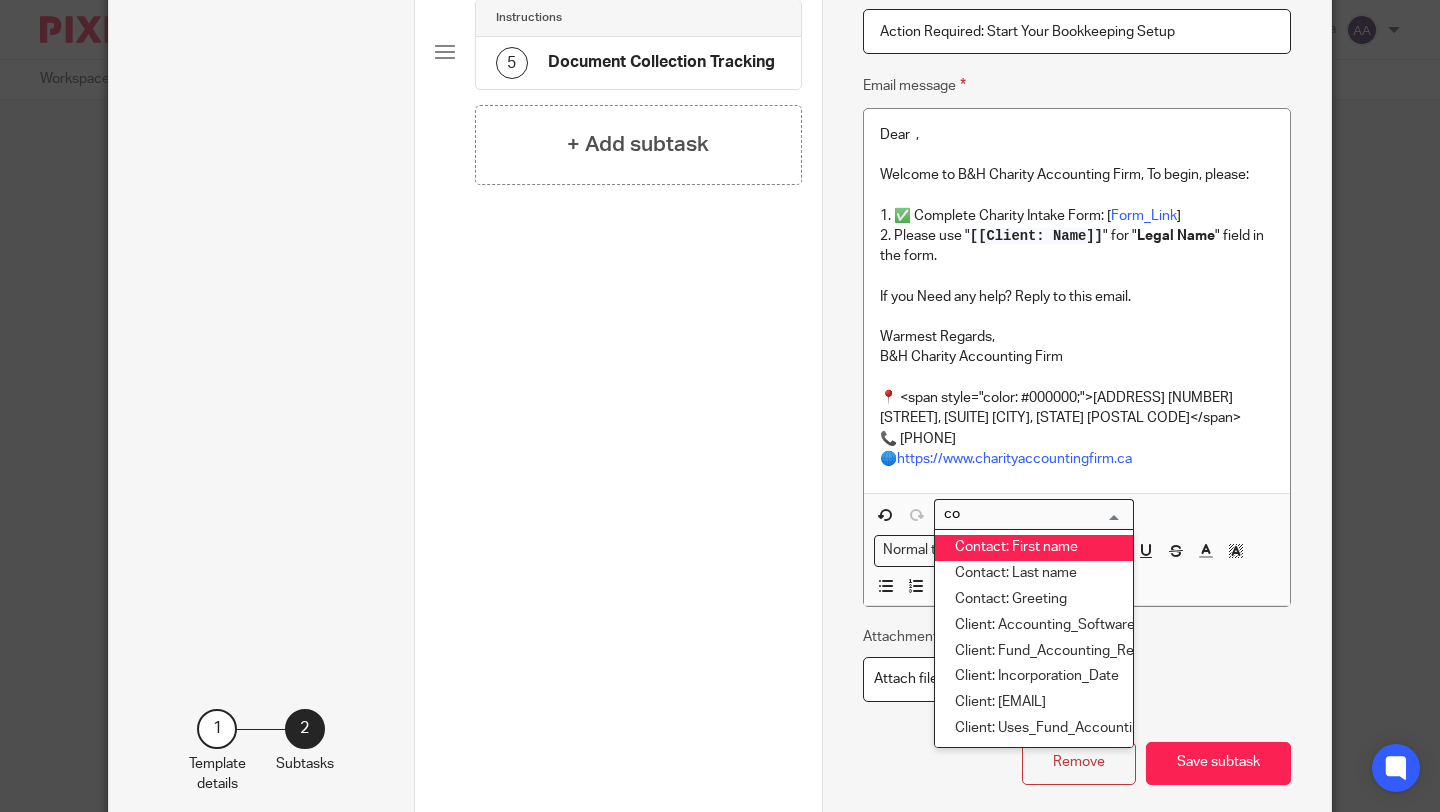 type on "c" 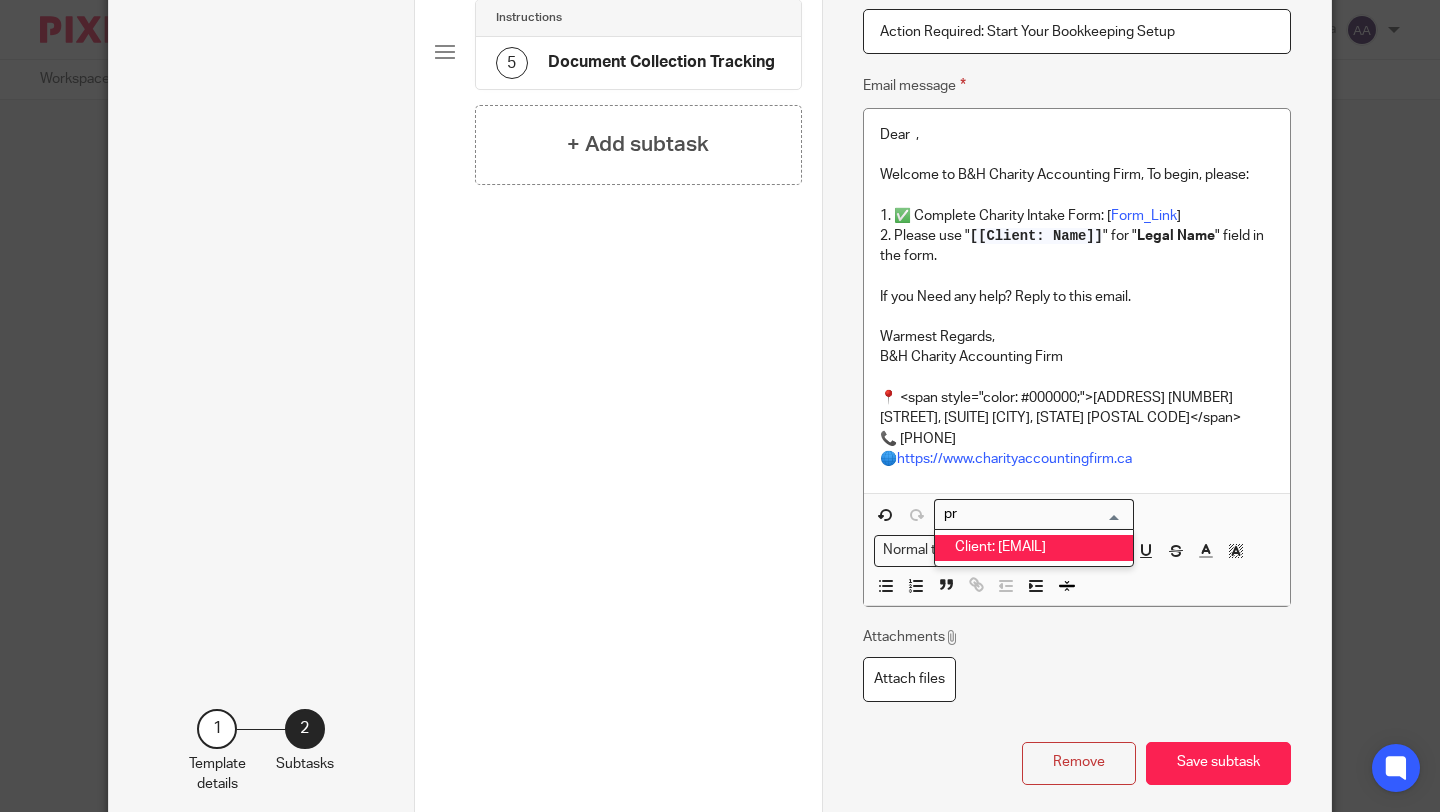 type on "p" 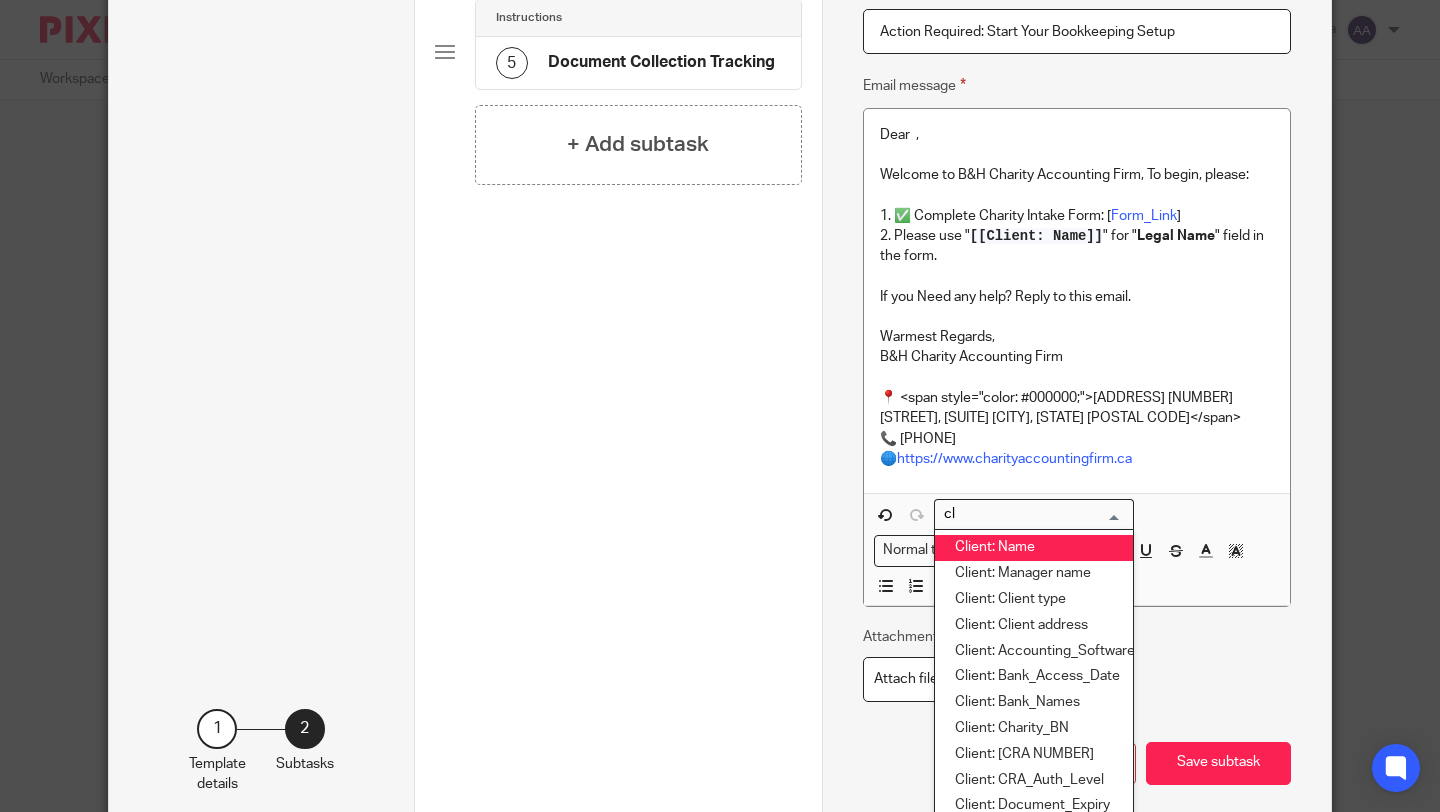 type on "c" 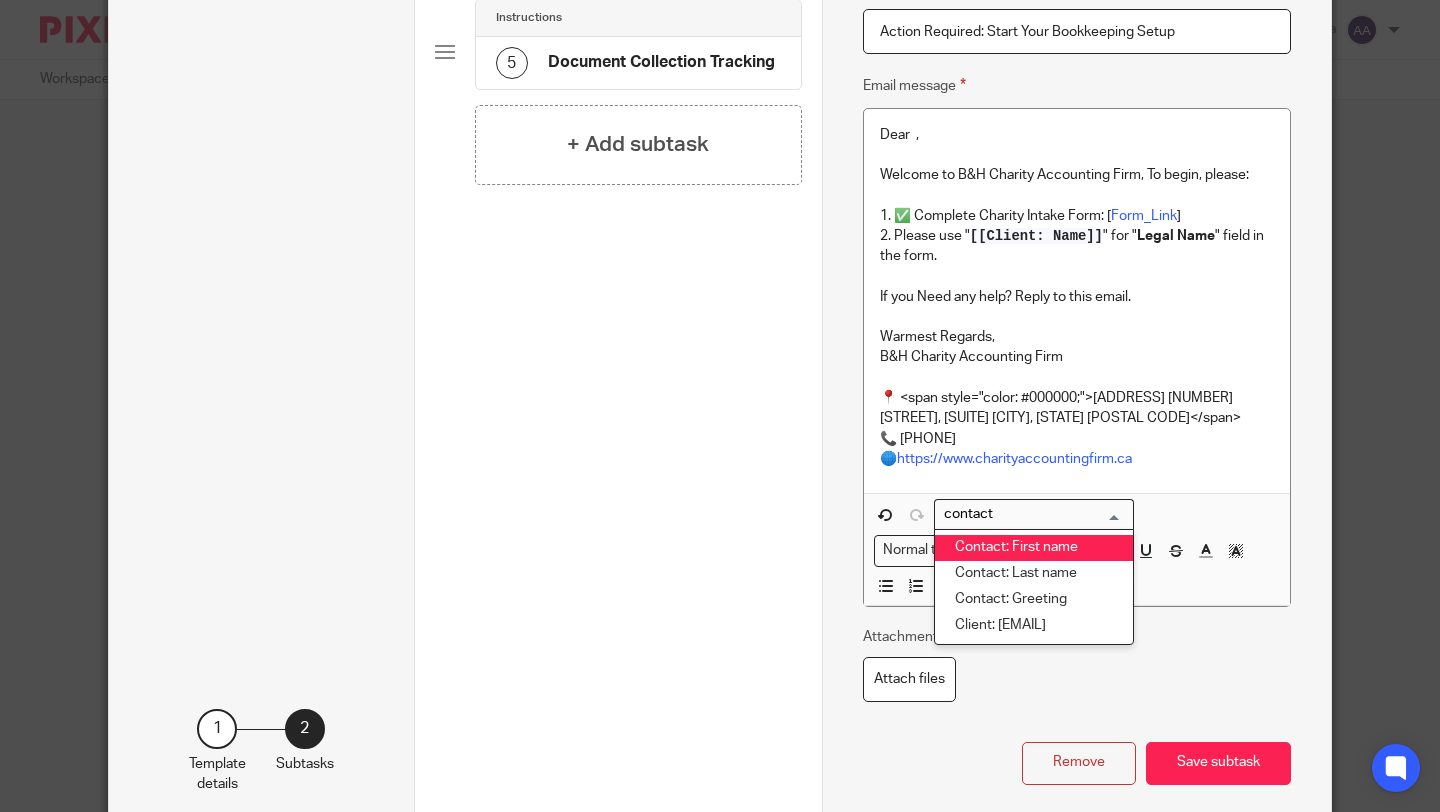 click on "Contact: First name" at bounding box center [1034, 548] 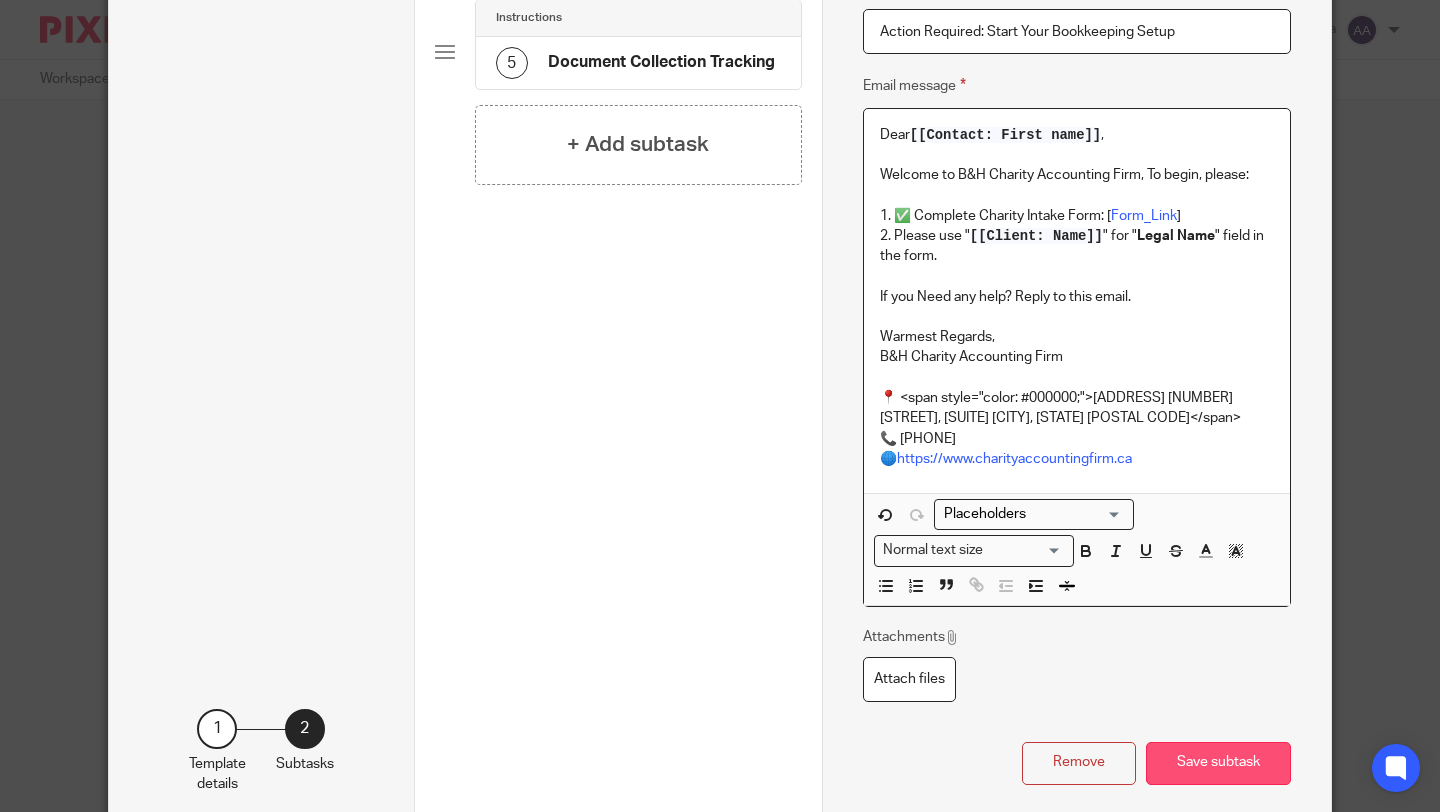 click on "Save subtask" at bounding box center [1218, 763] 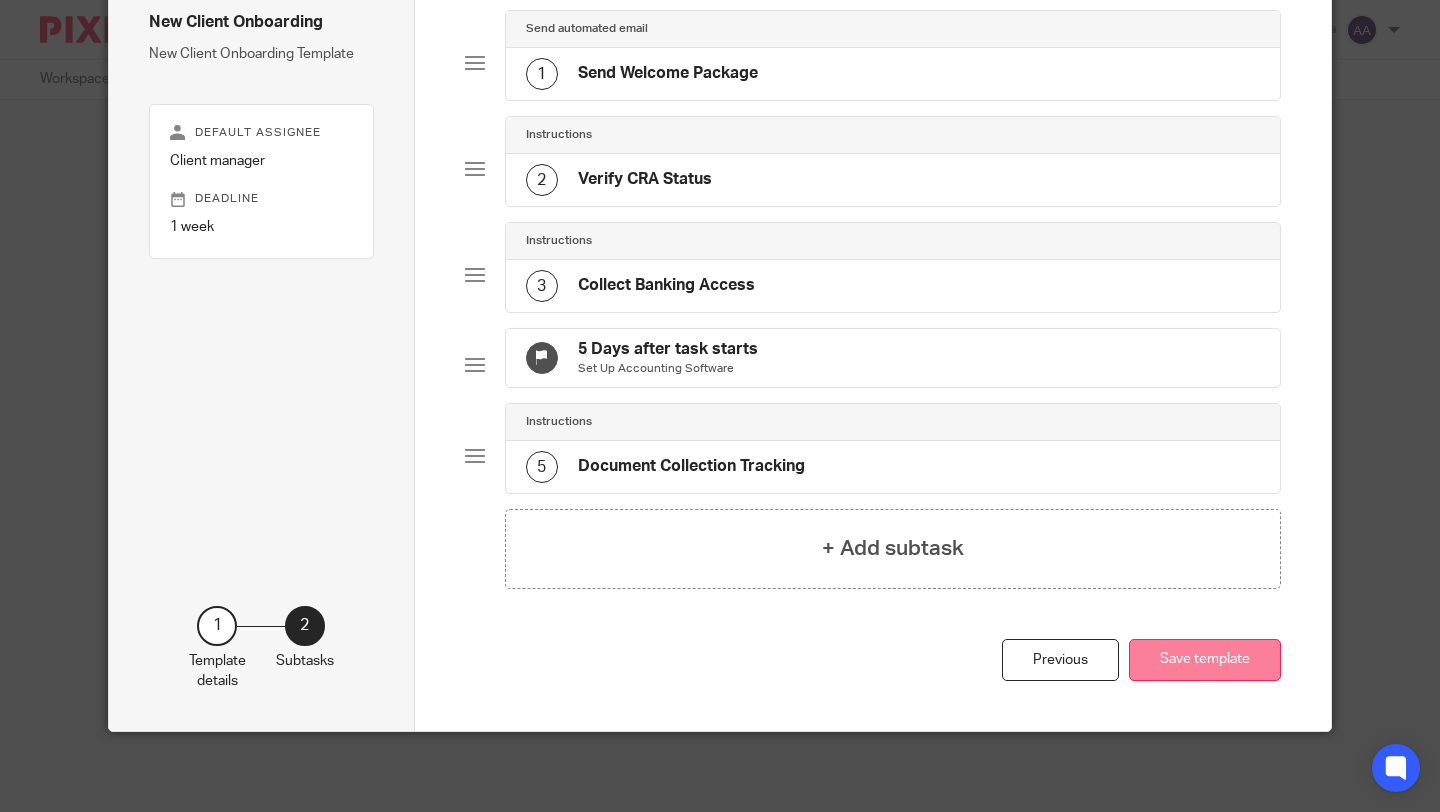 click on "Save template" at bounding box center (1205, 660) 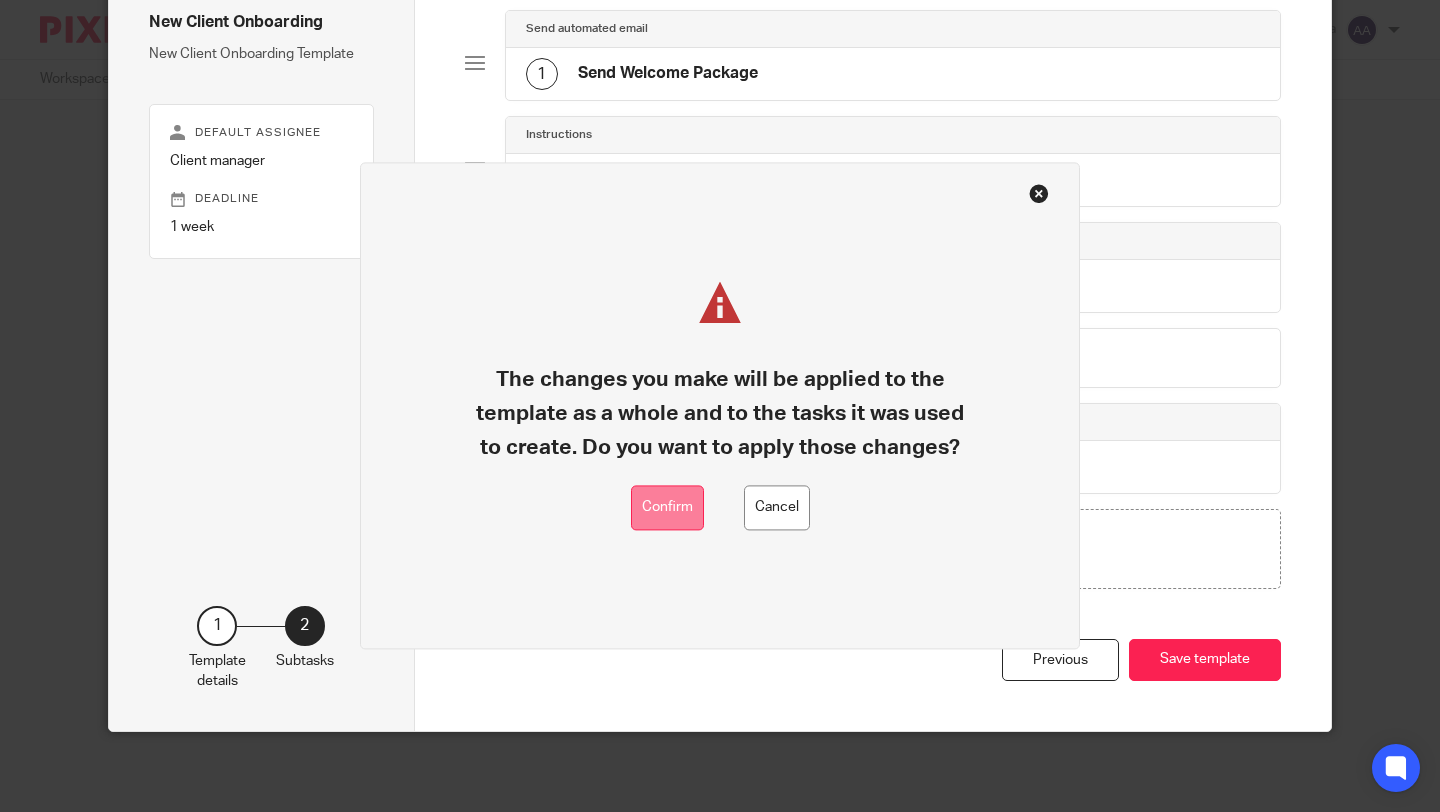 click on "Confirm" at bounding box center [667, 508] 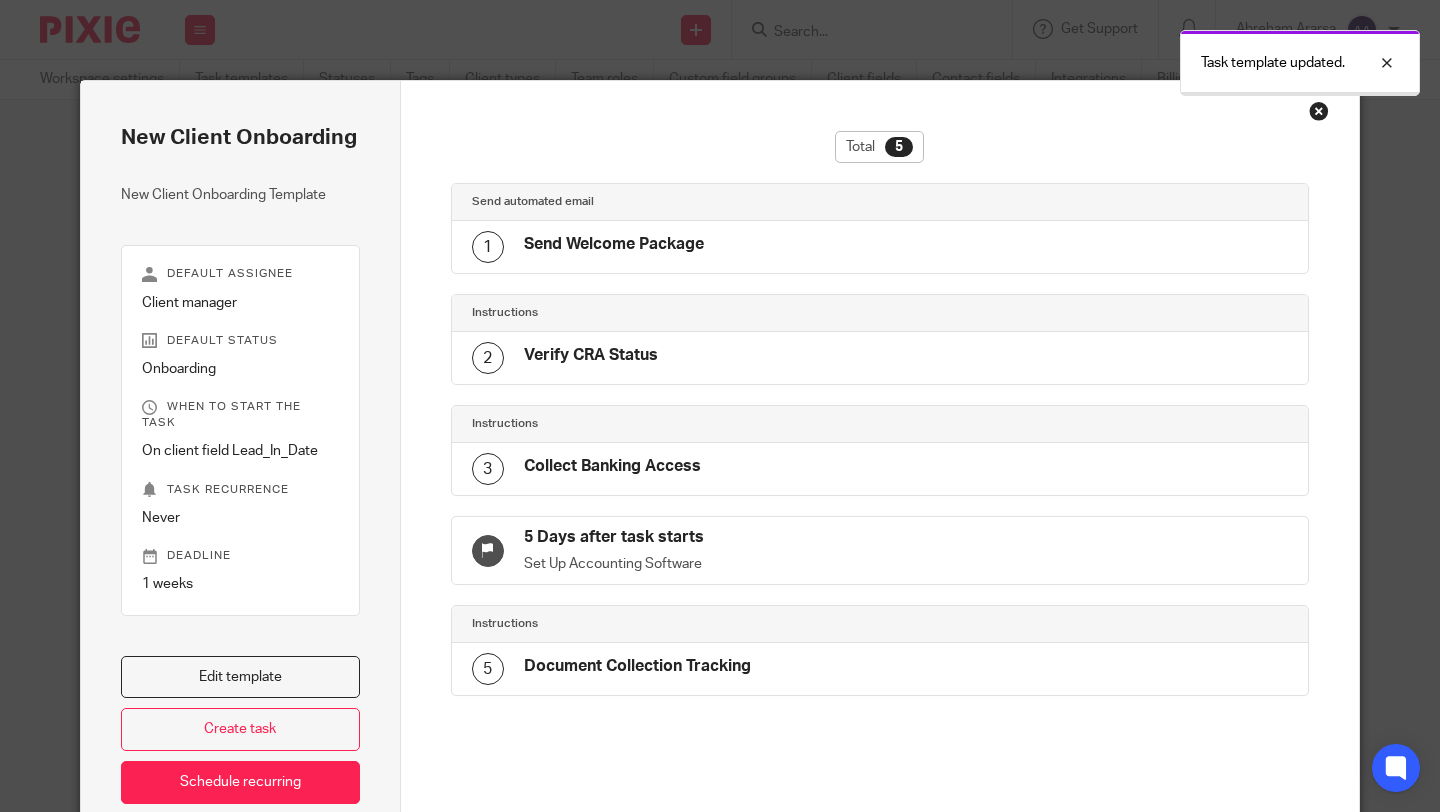 scroll, scrollTop: 0, scrollLeft: 0, axis: both 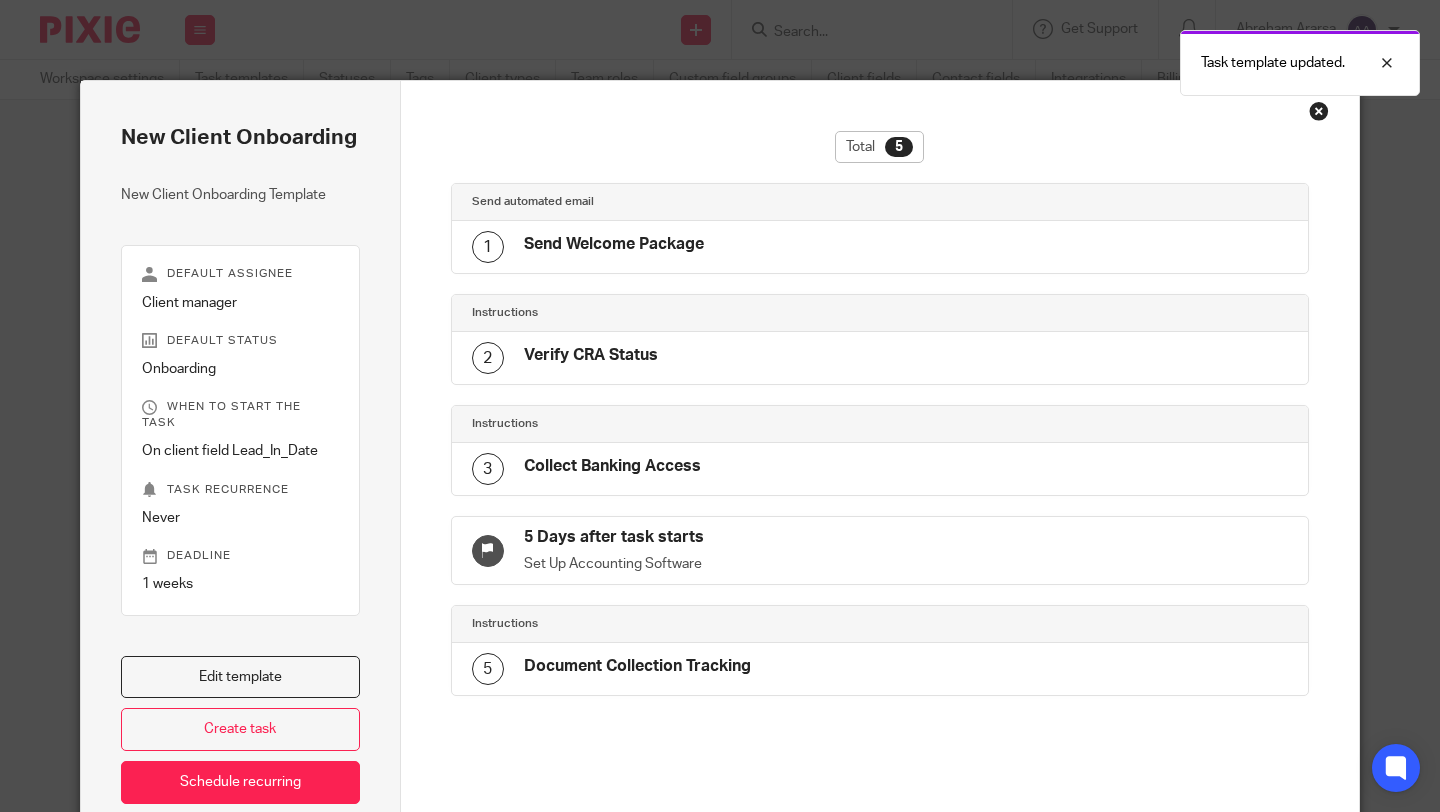 click at bounding box center (1319, 111) 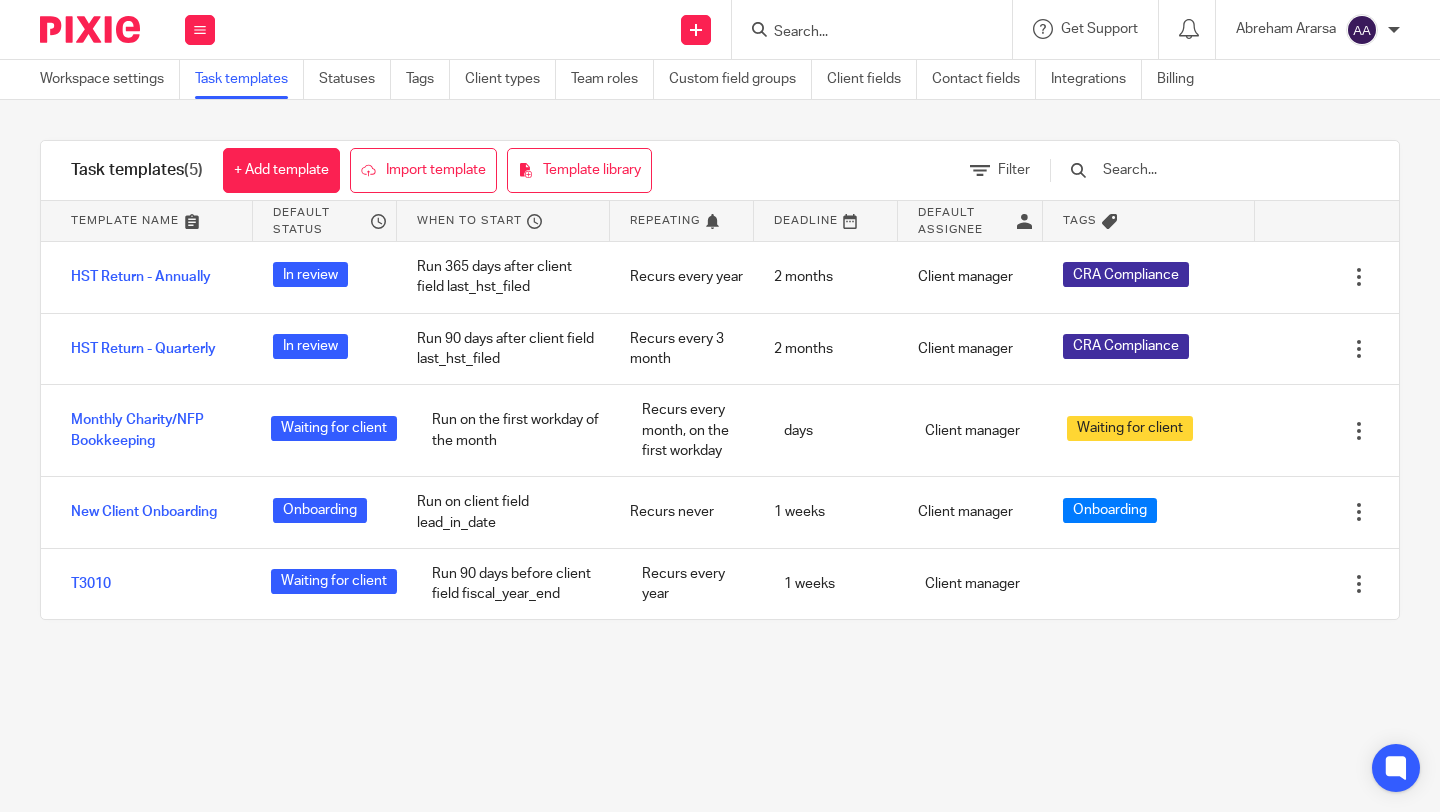 scroll, scrollTop: 0, scrollLeft: 0, axis: both 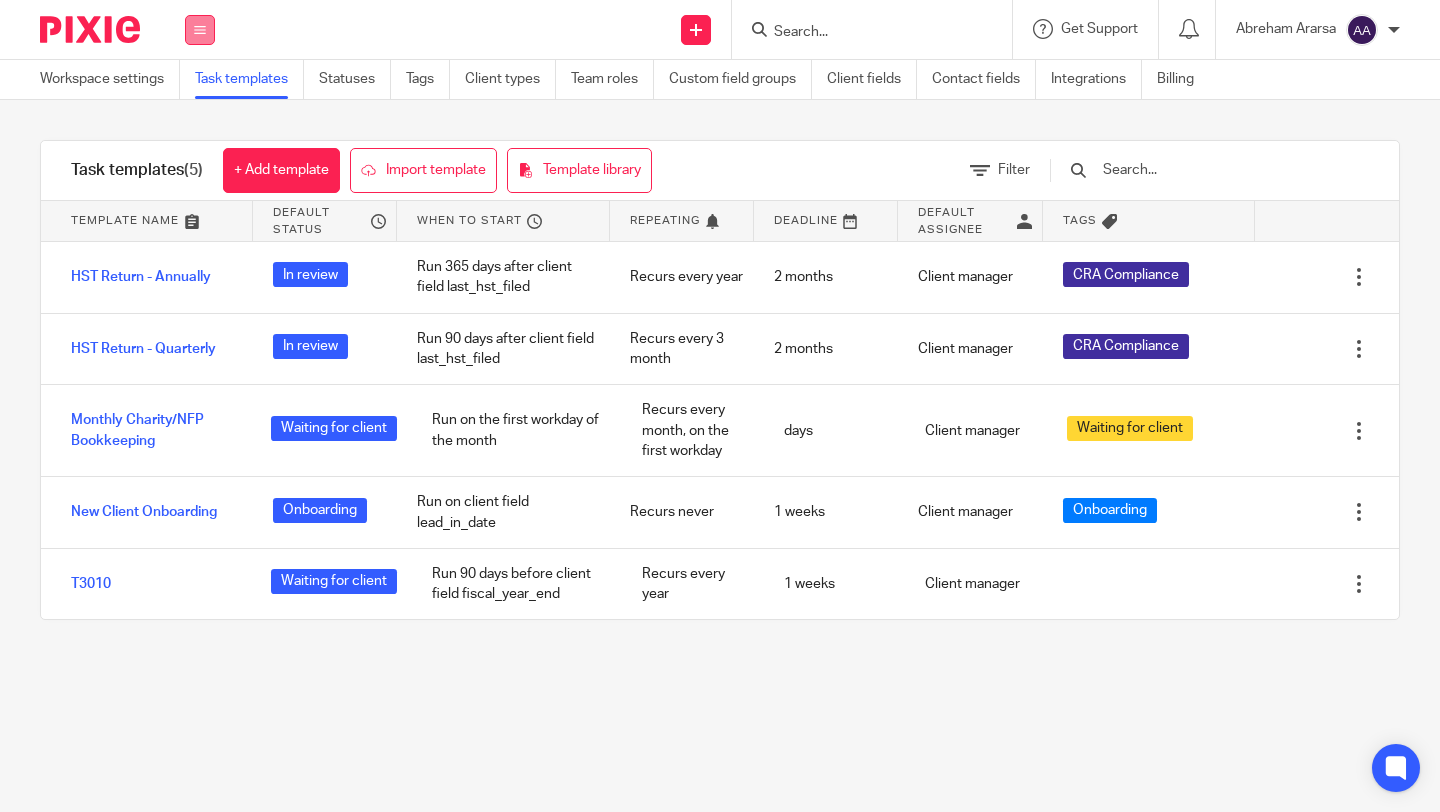 click at bounding box center [200, 30] 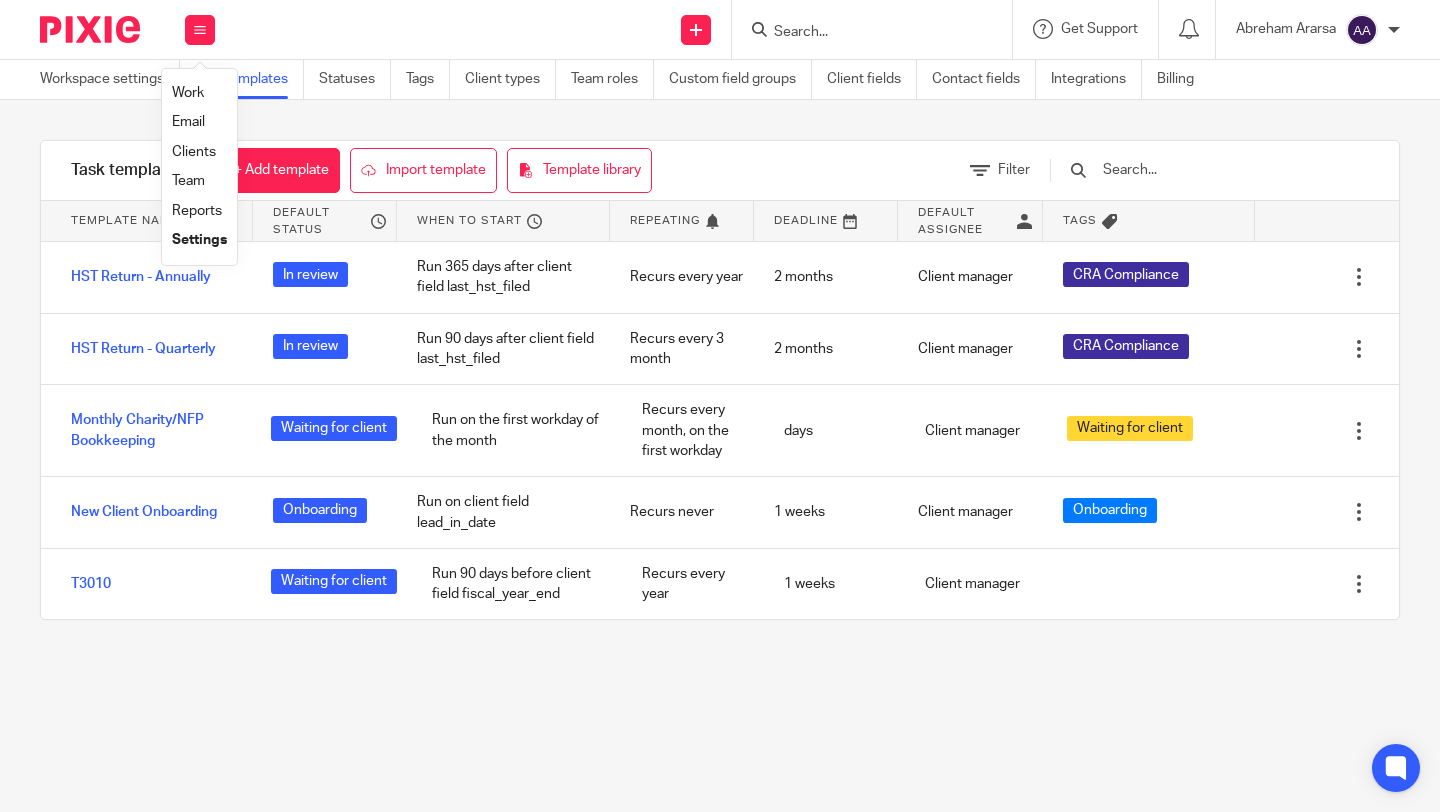 click on "Clients" at bounding box center [194, 152] 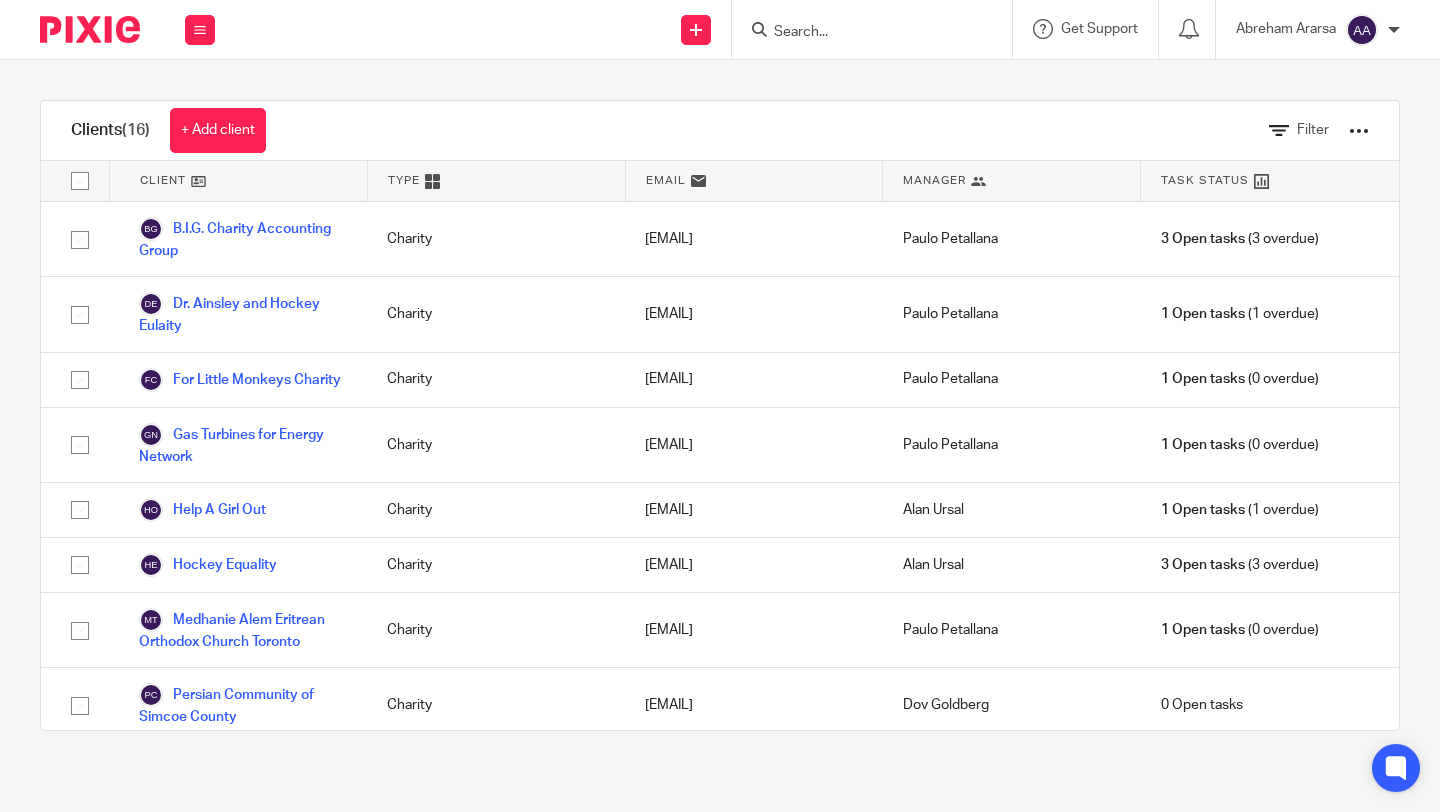 scroll, scrollTop: 0, scrollLeft: 0, axis: both 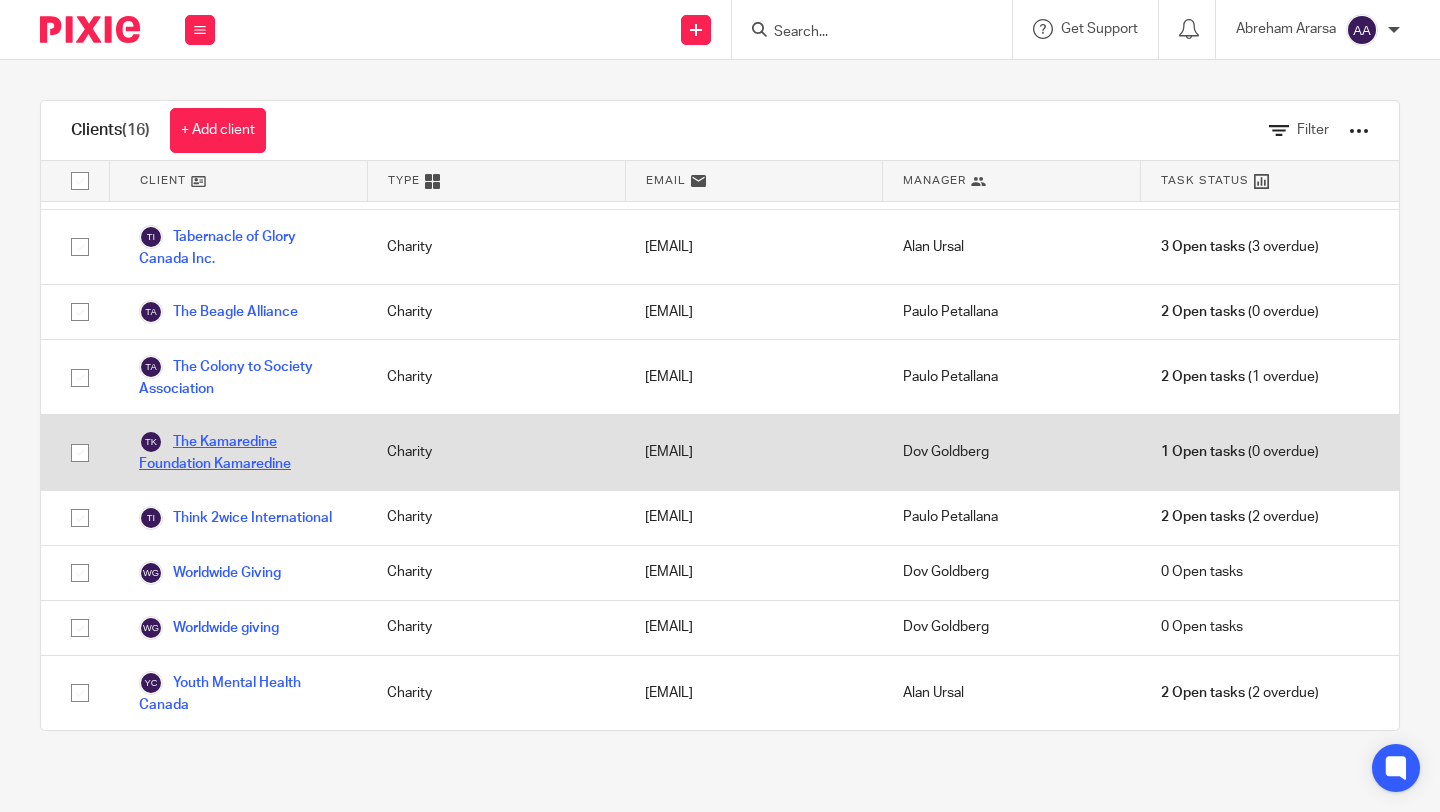 click on "The Kamaredine Foundation Kamaredine" at bounding box center (243, 452) 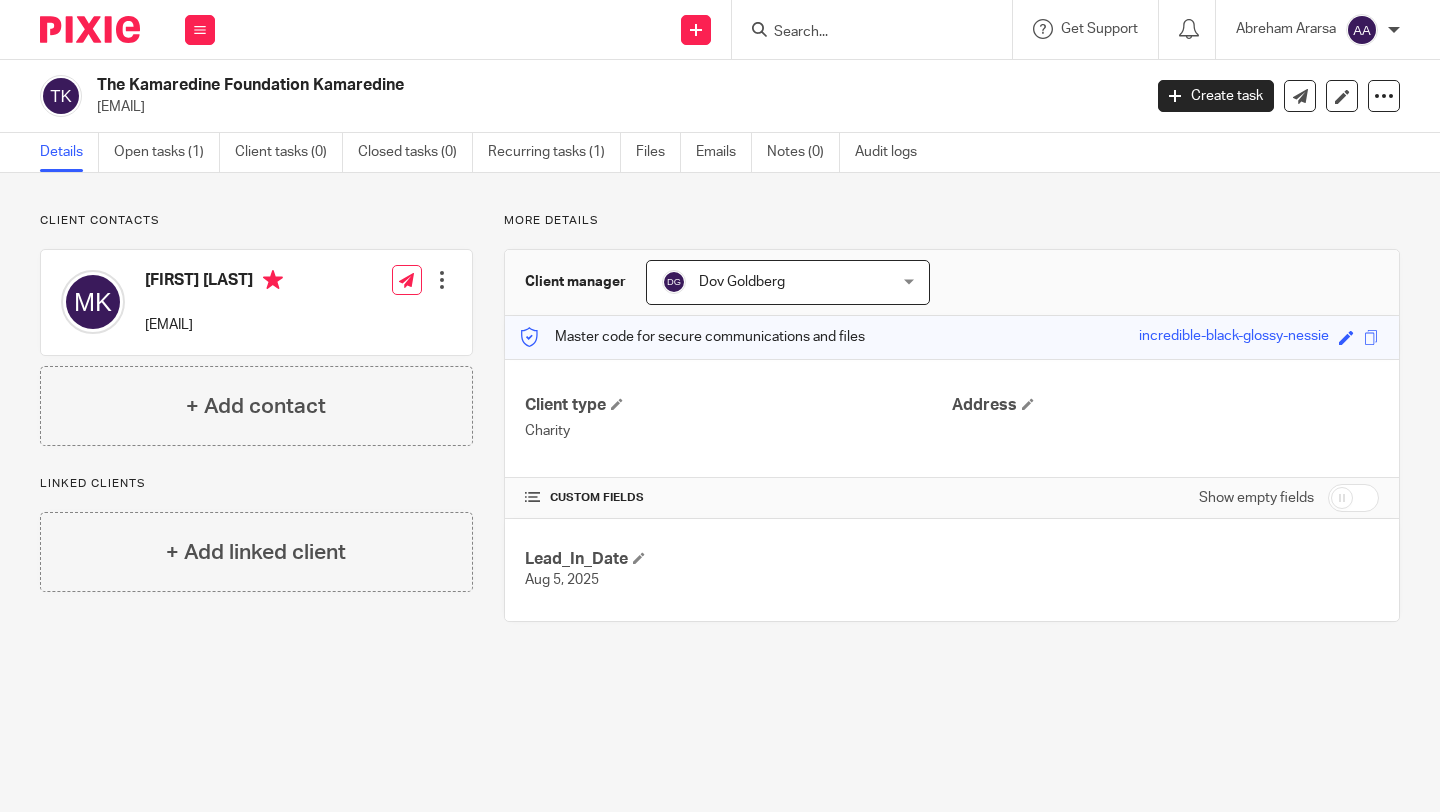 scroll, scrollTop: 0, scrollLeft: 0, axis: both 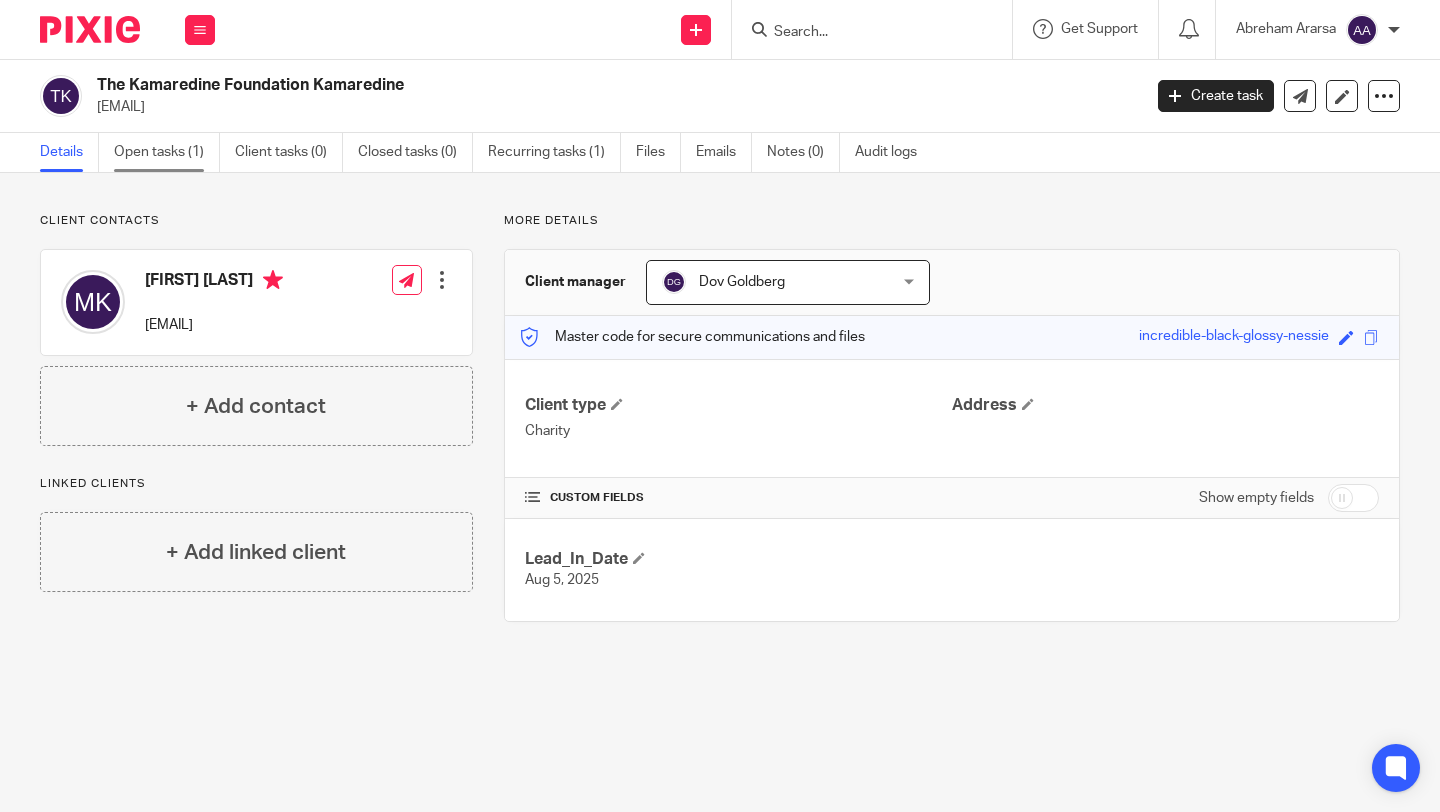 click on "Open tasks (1)" at bounding box center [167, 152] 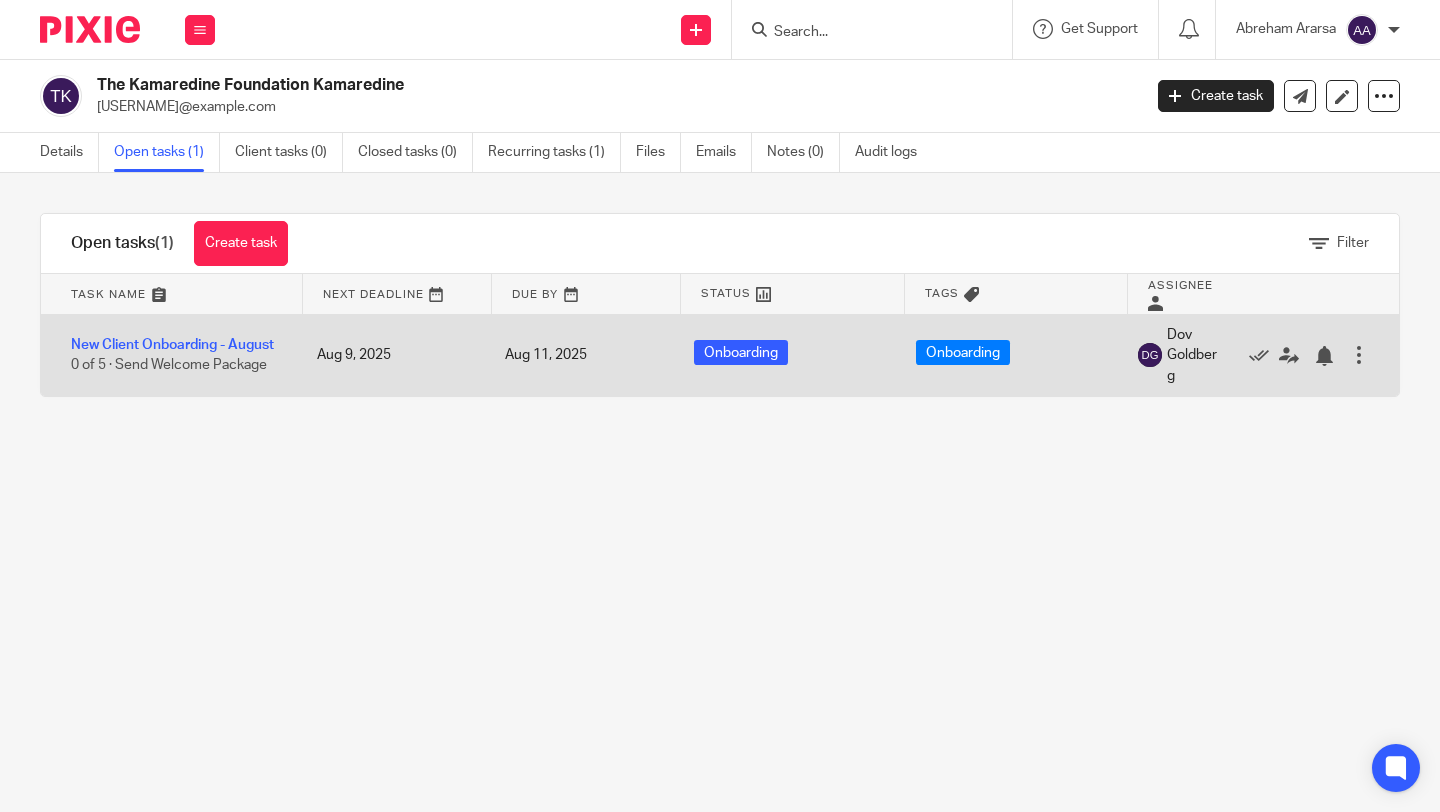 scroll, scrollTop: 0, scrollLeft: 0, axis: both 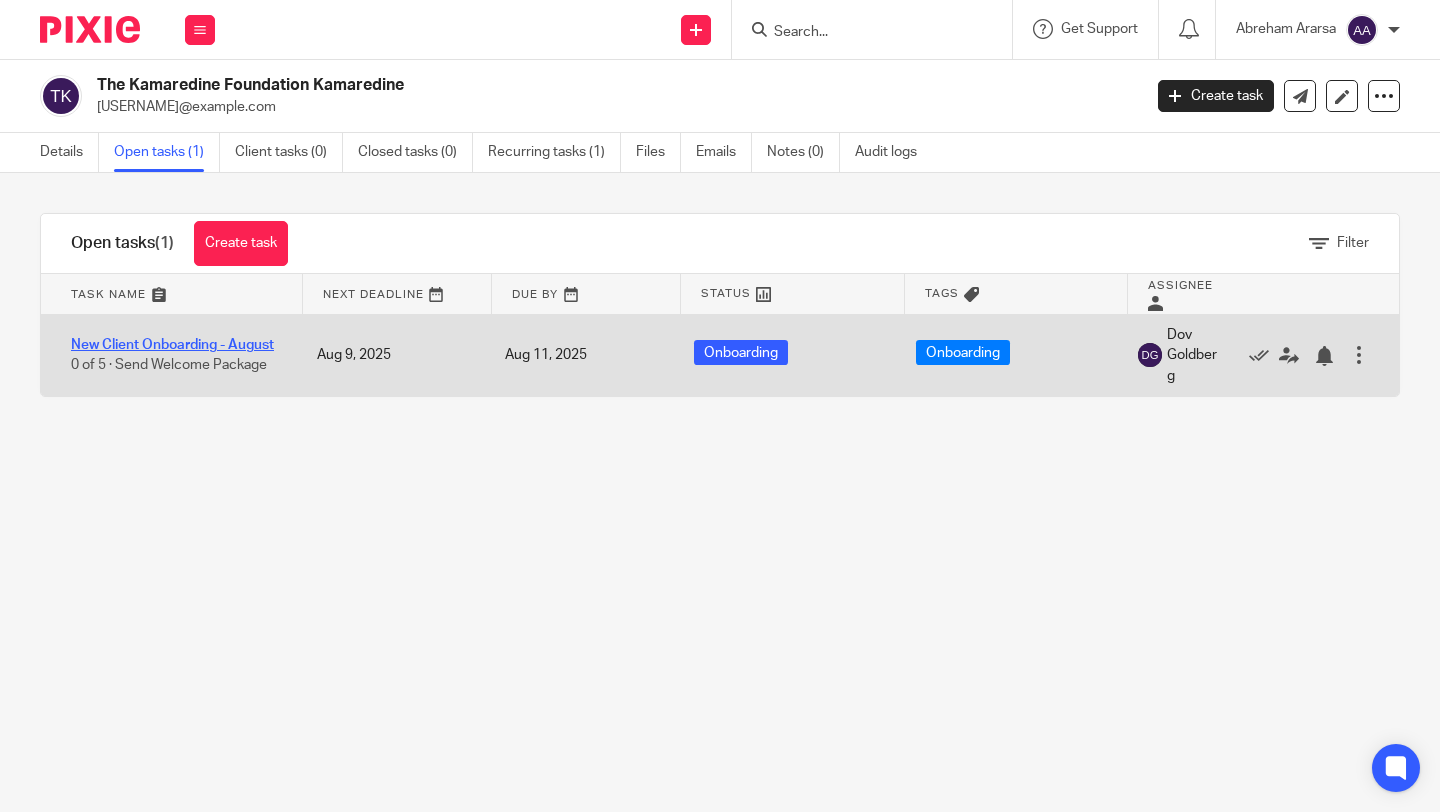 click on "New Client Onboarding - August" at bounding box center [172, 345] 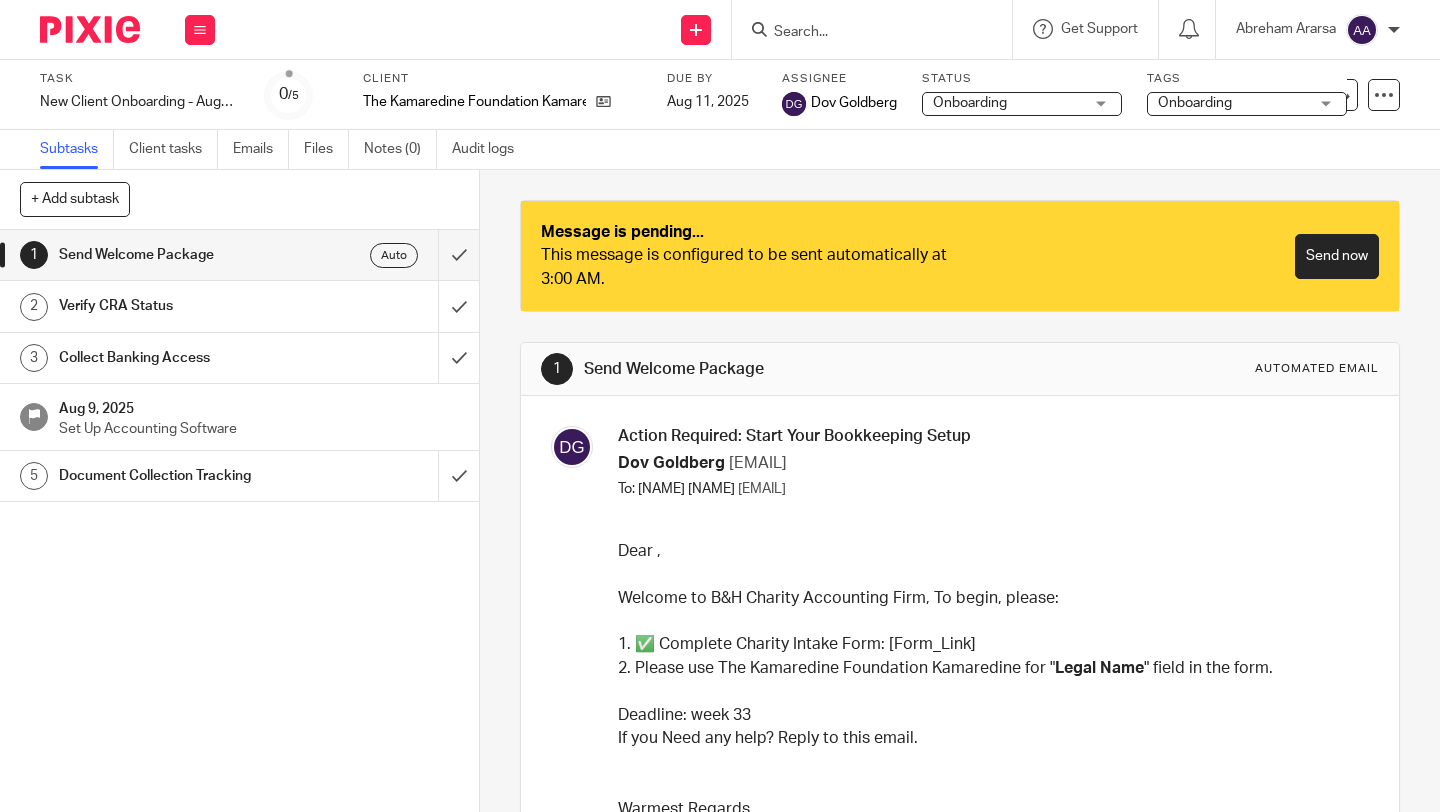 scroll, scrollTop: 0, scrollLeft: 0, axis: both 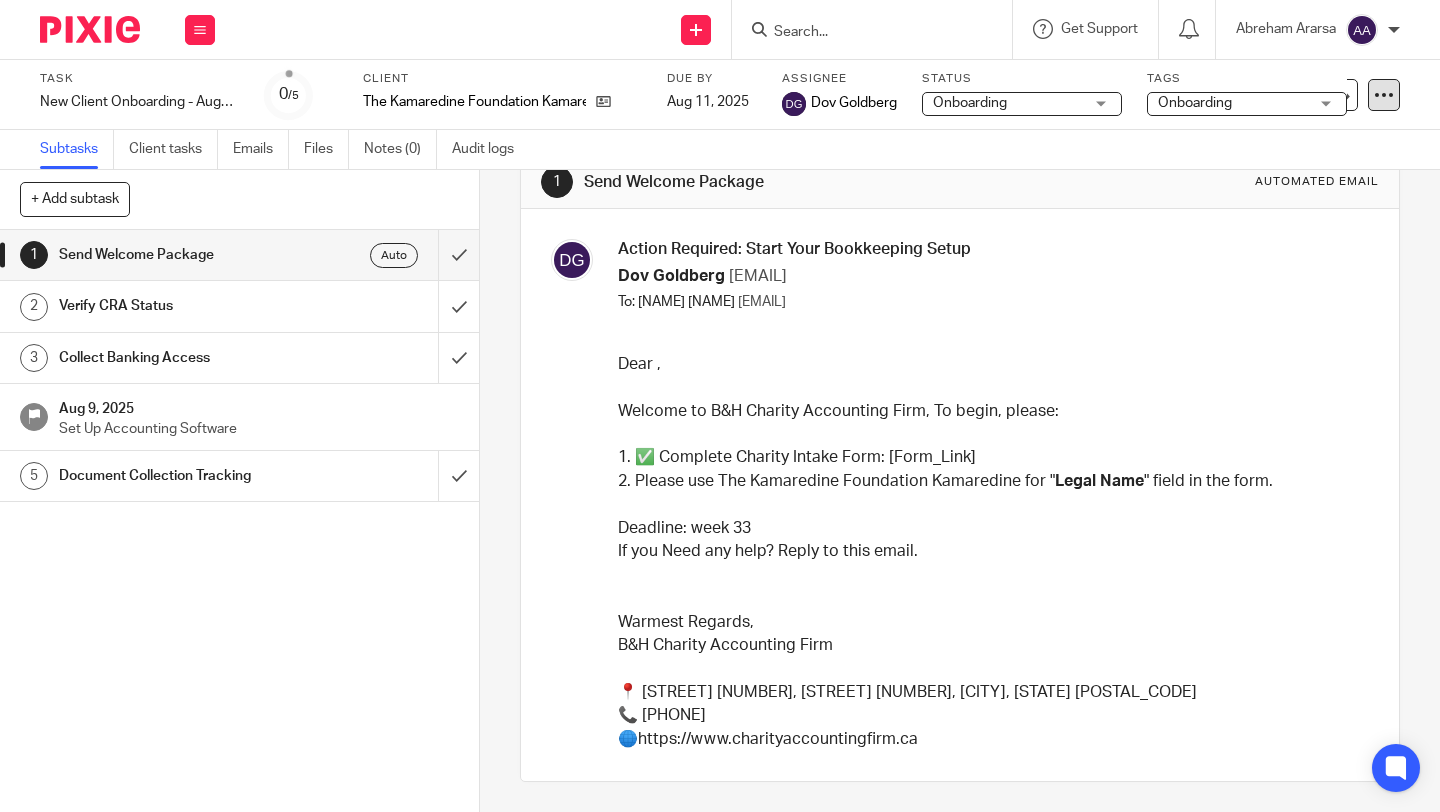 click at bounding box center (1384, 95) 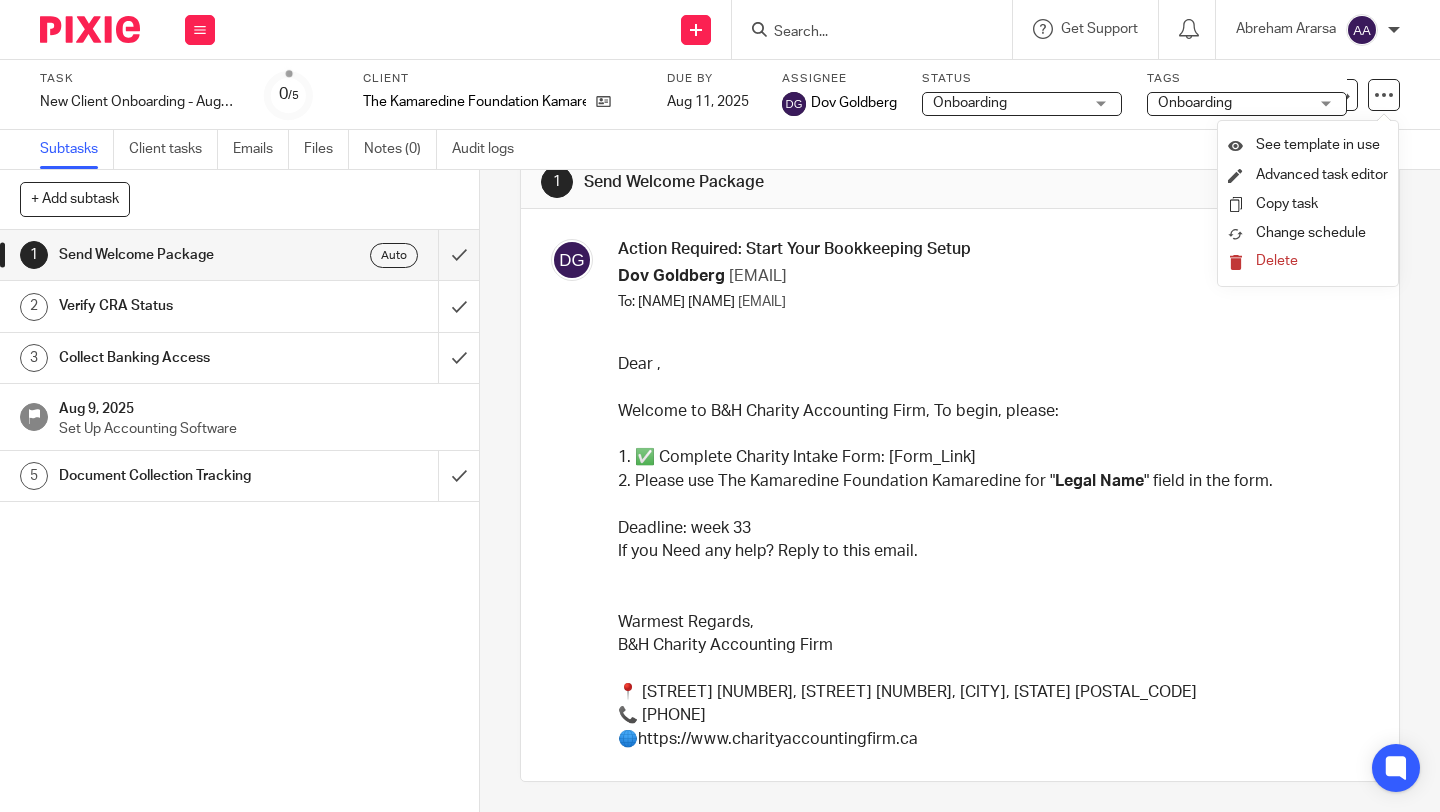 click on "Delete" at bounding box center (1277, 261) 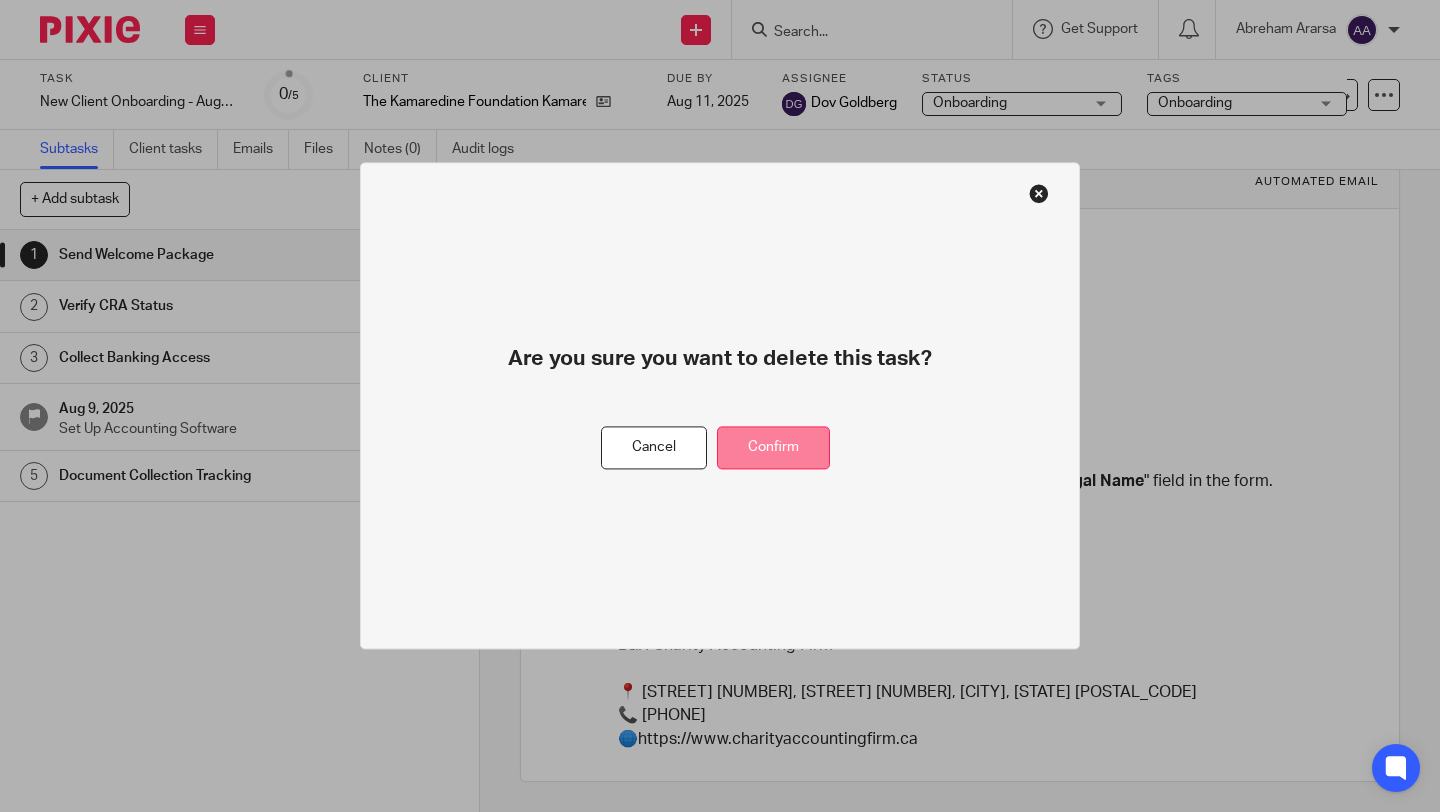 click on "Confirm" at bounding box center [773, 448] 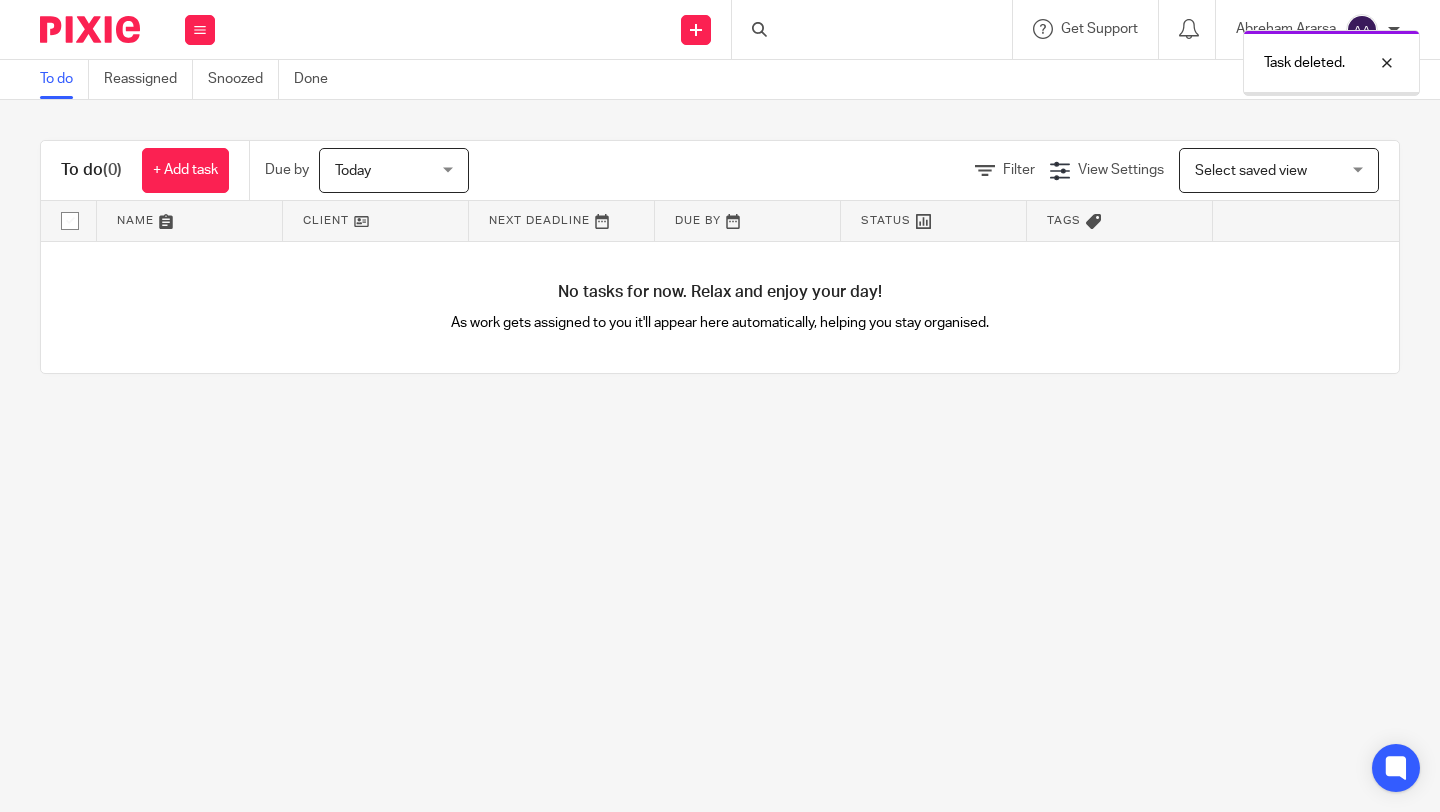 scroll, scrollTop: 0, scrollLeft: 0, axis: both 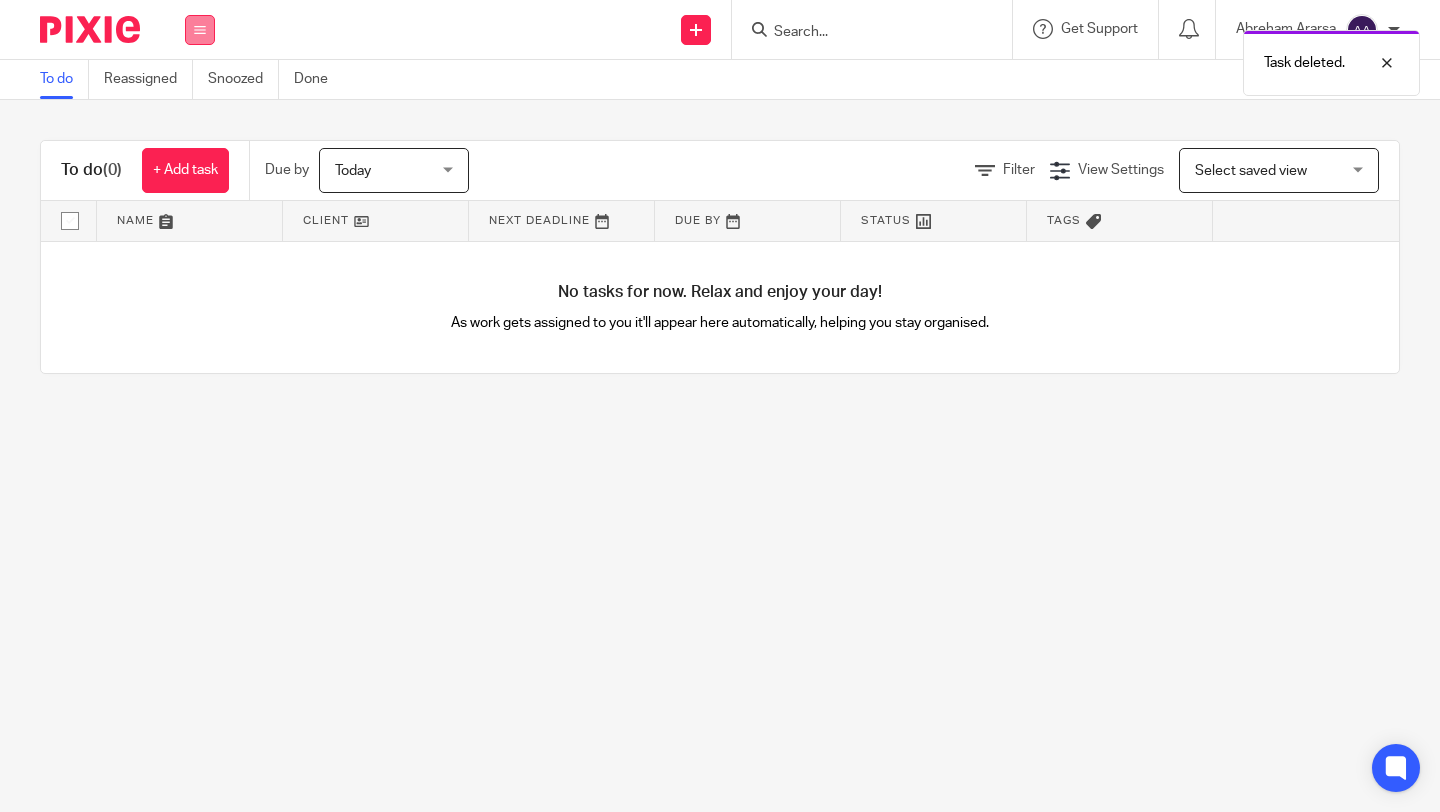 click at bounding box center [200, 30] 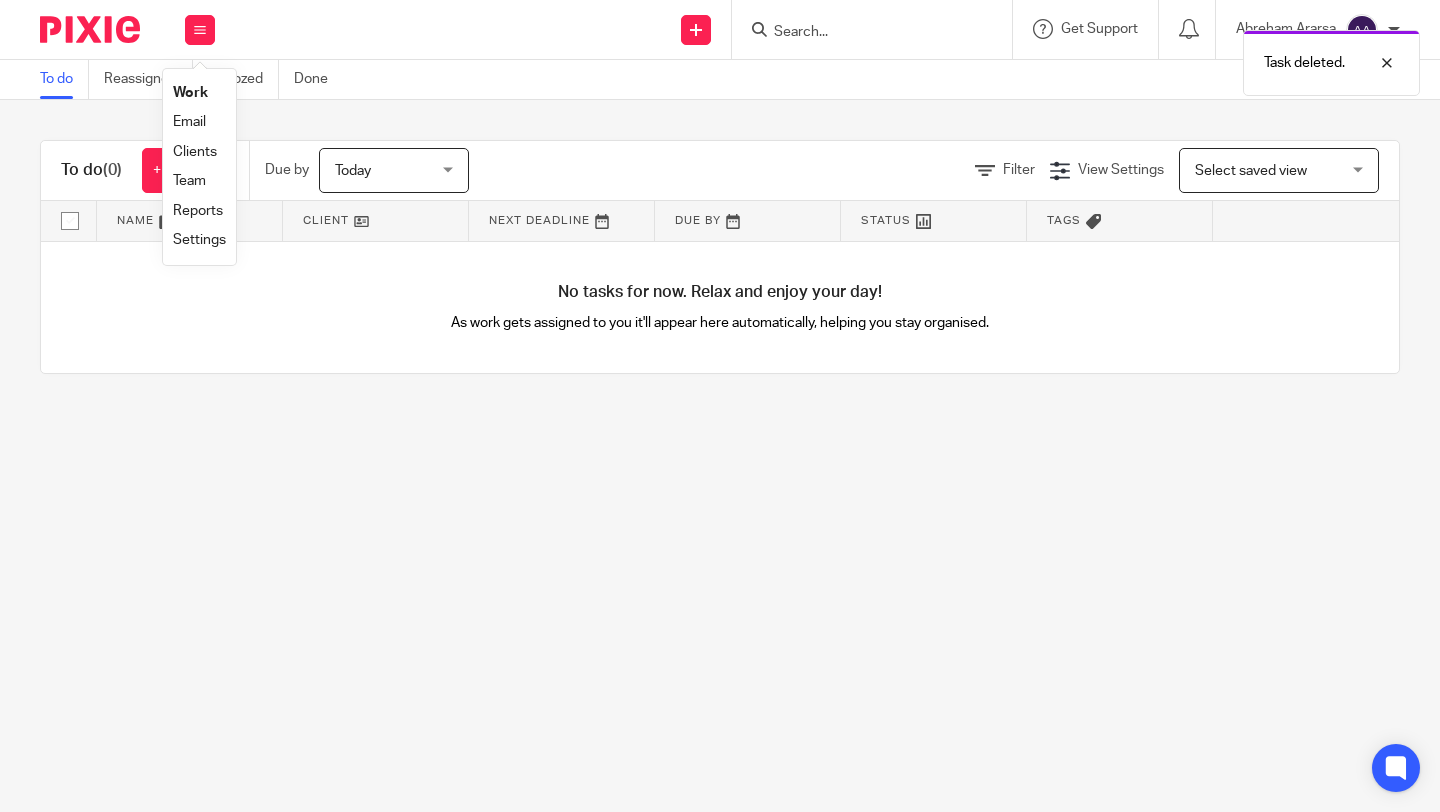 click on "Clients" at bounding box center [195, 152] 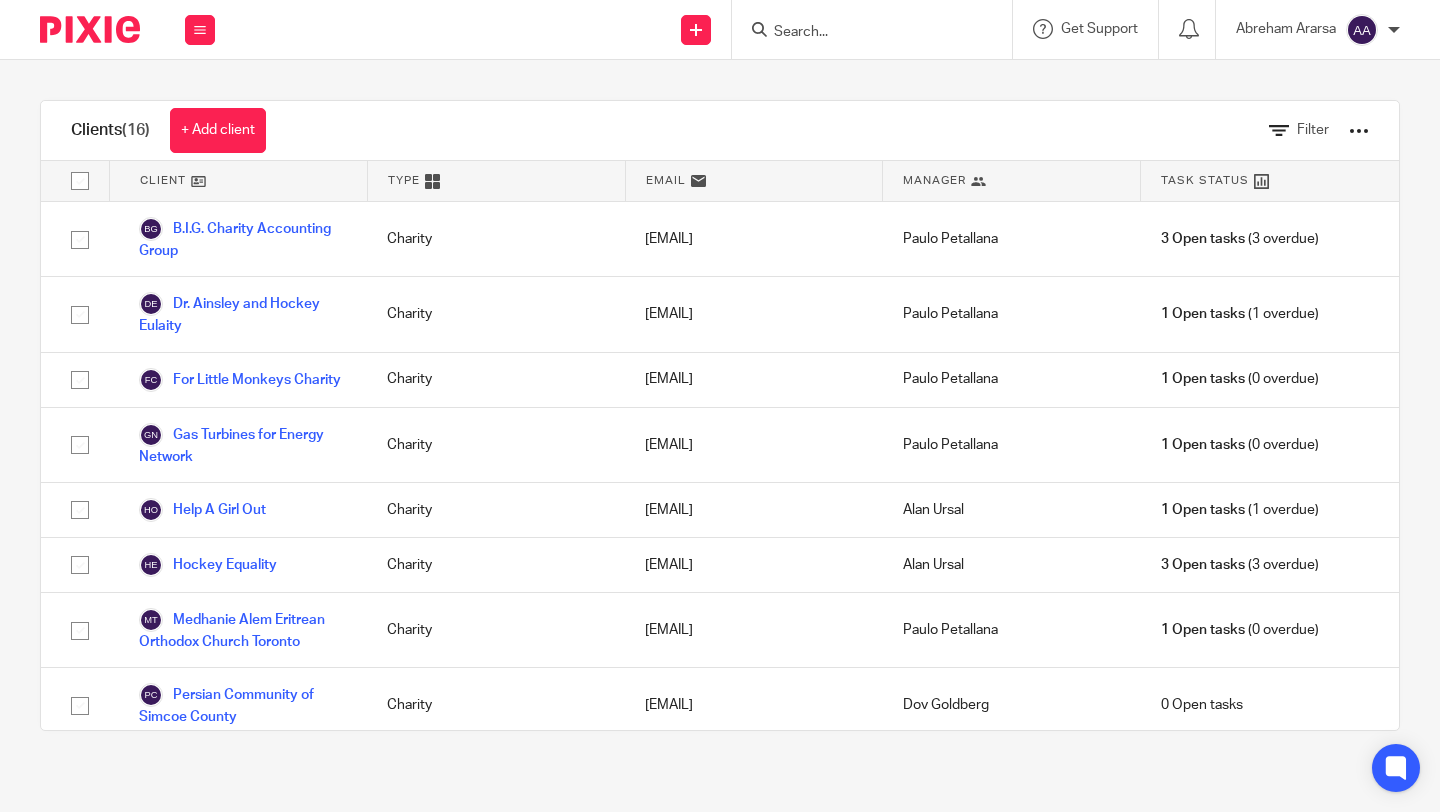 scroll, scrollTop: 0, scrollLeft: 0, axis: both 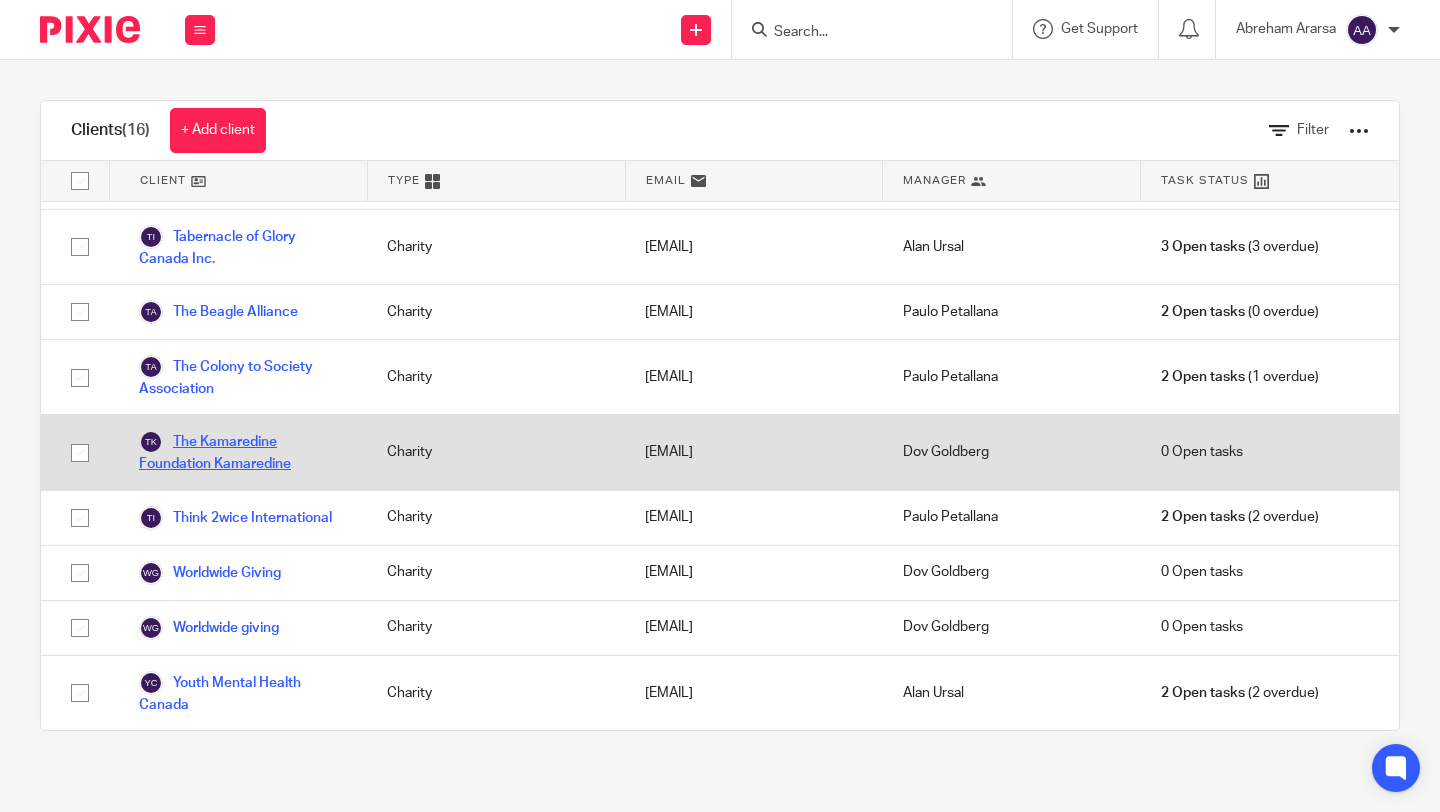 click on "The Kamaredine Foundation Kamaredine" at bounding box center [243, 452] 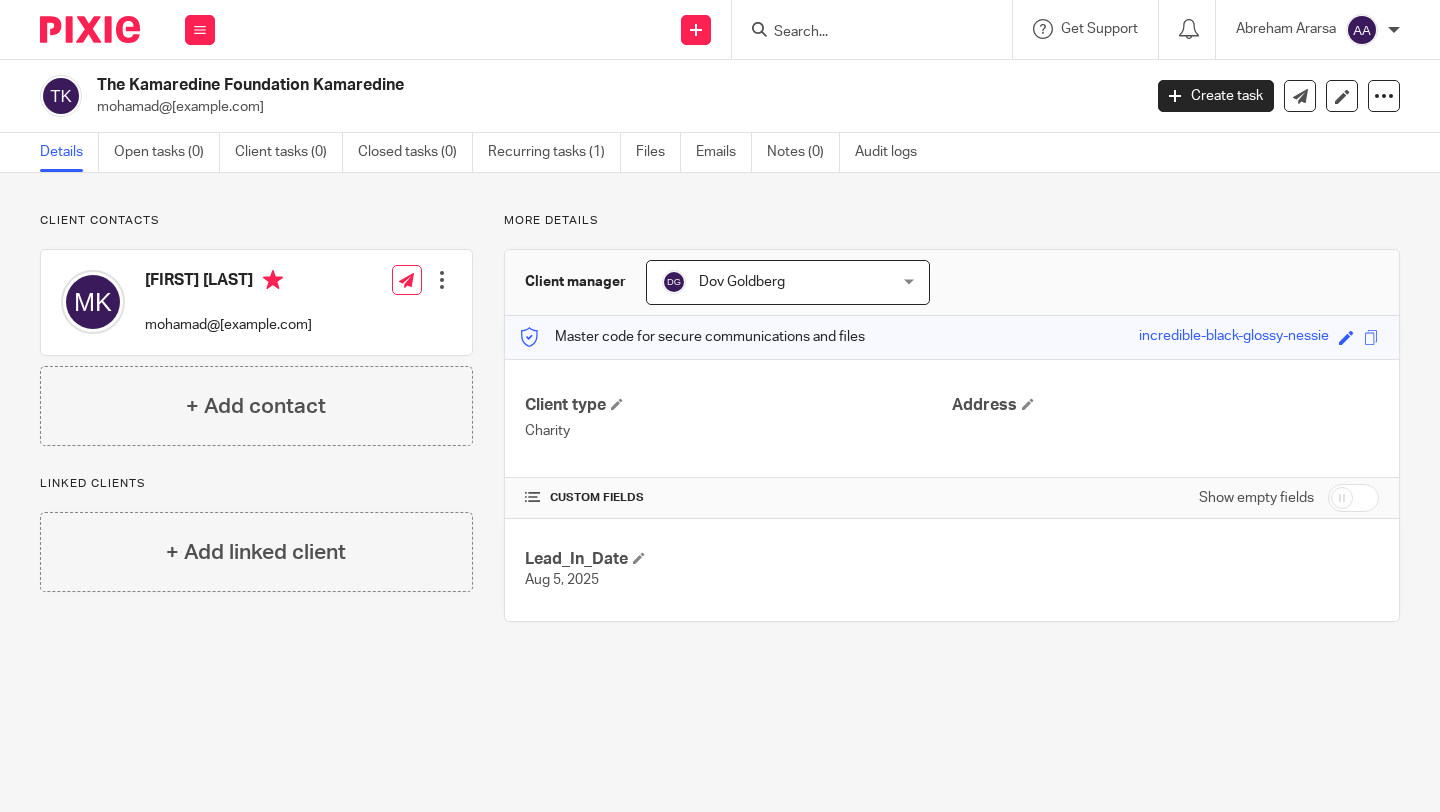 scroll, scrollTop: 0, scrollLeft: 0, axis: both 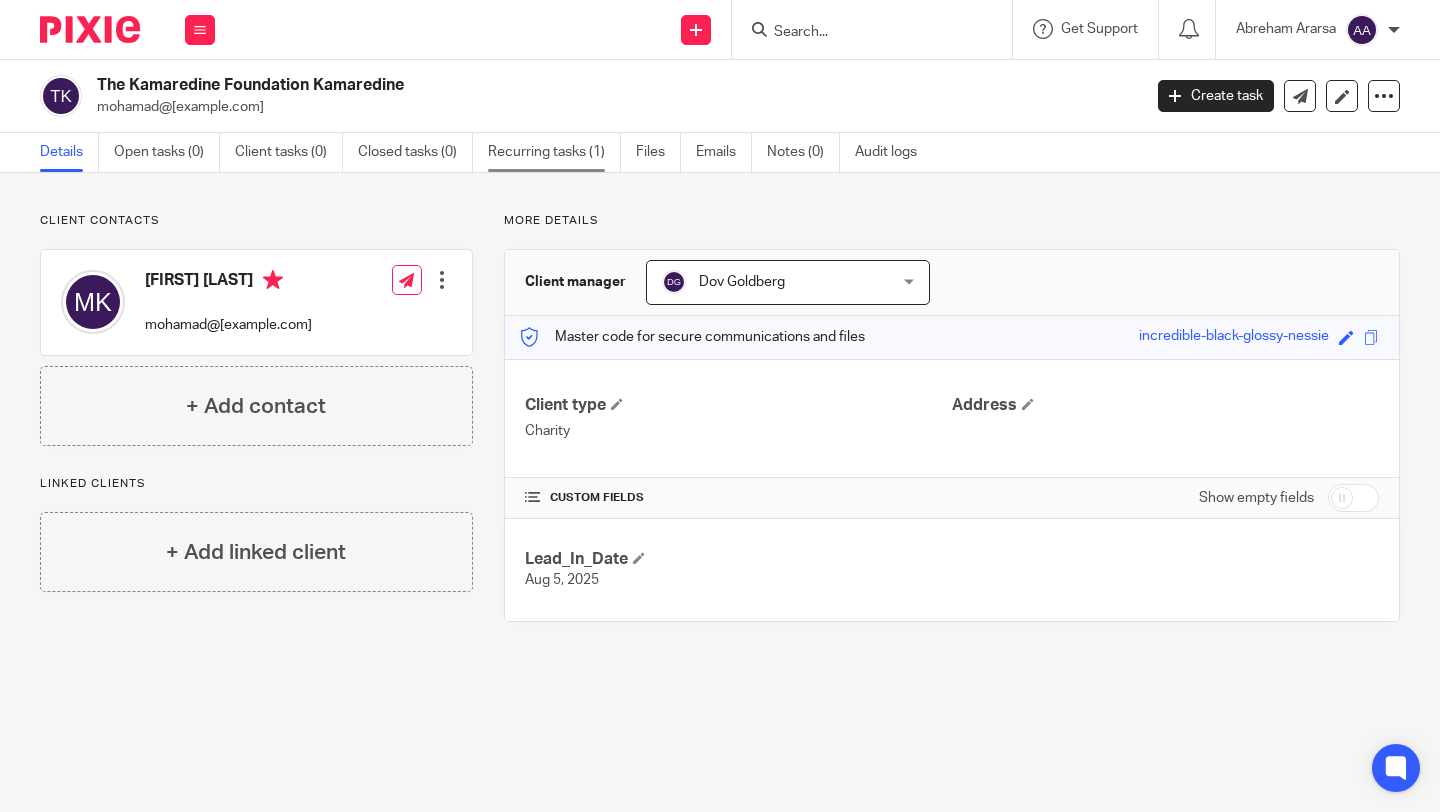 click on "Recurring tasks (1)" at bounding box center [554, 152] 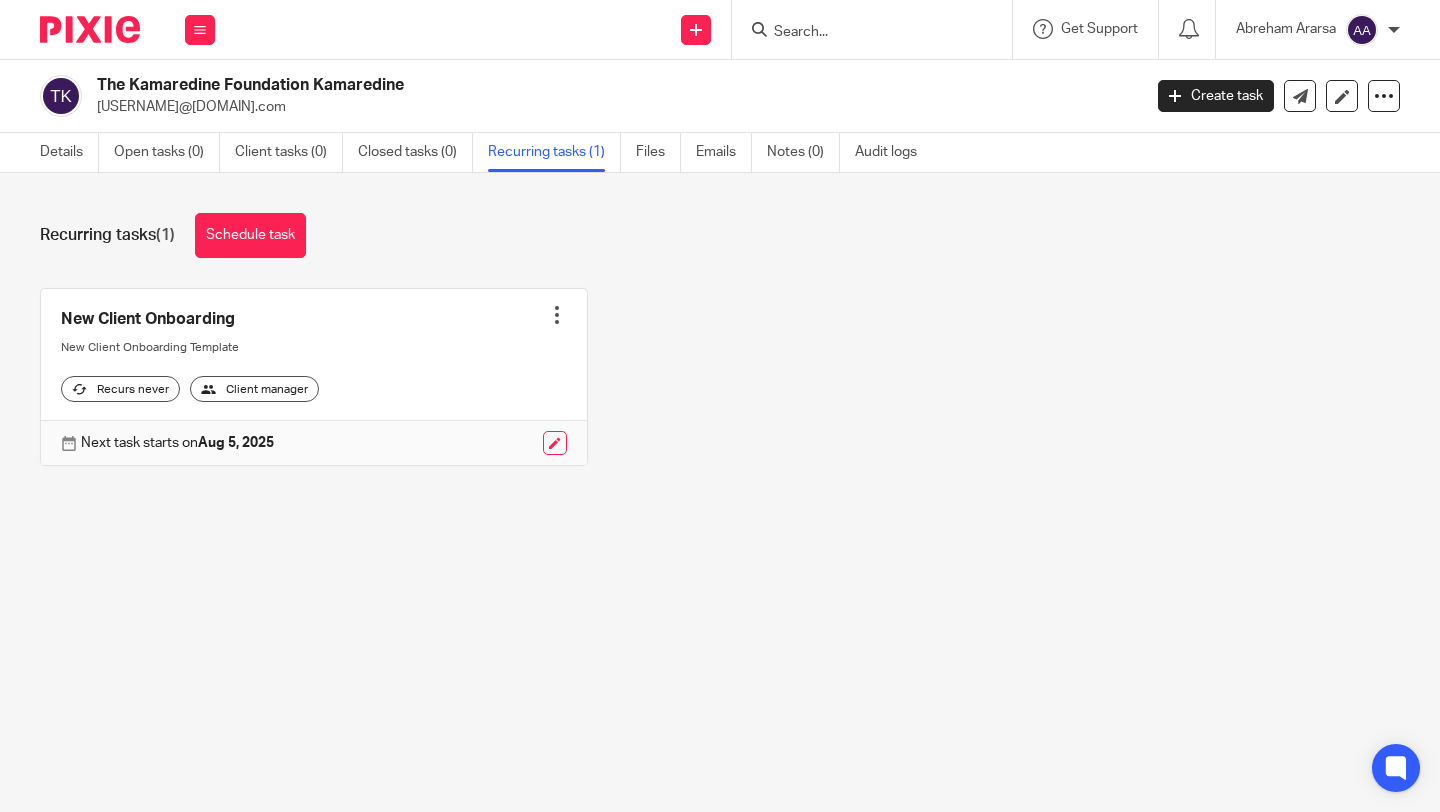 scroll, scrollTop: 0, scrollLeft: 0, axis: both 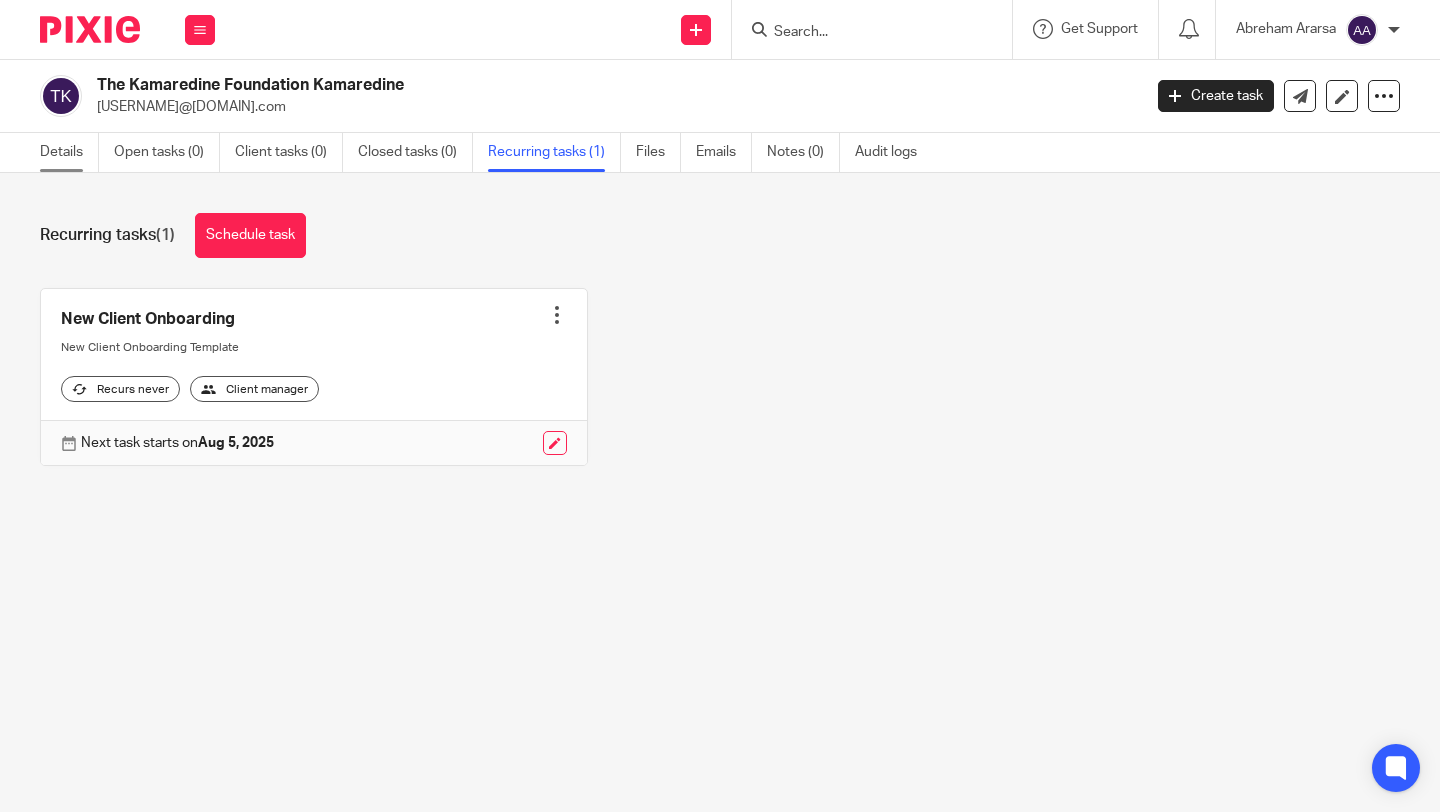 click on "Details" at bounding box center (69, 152) 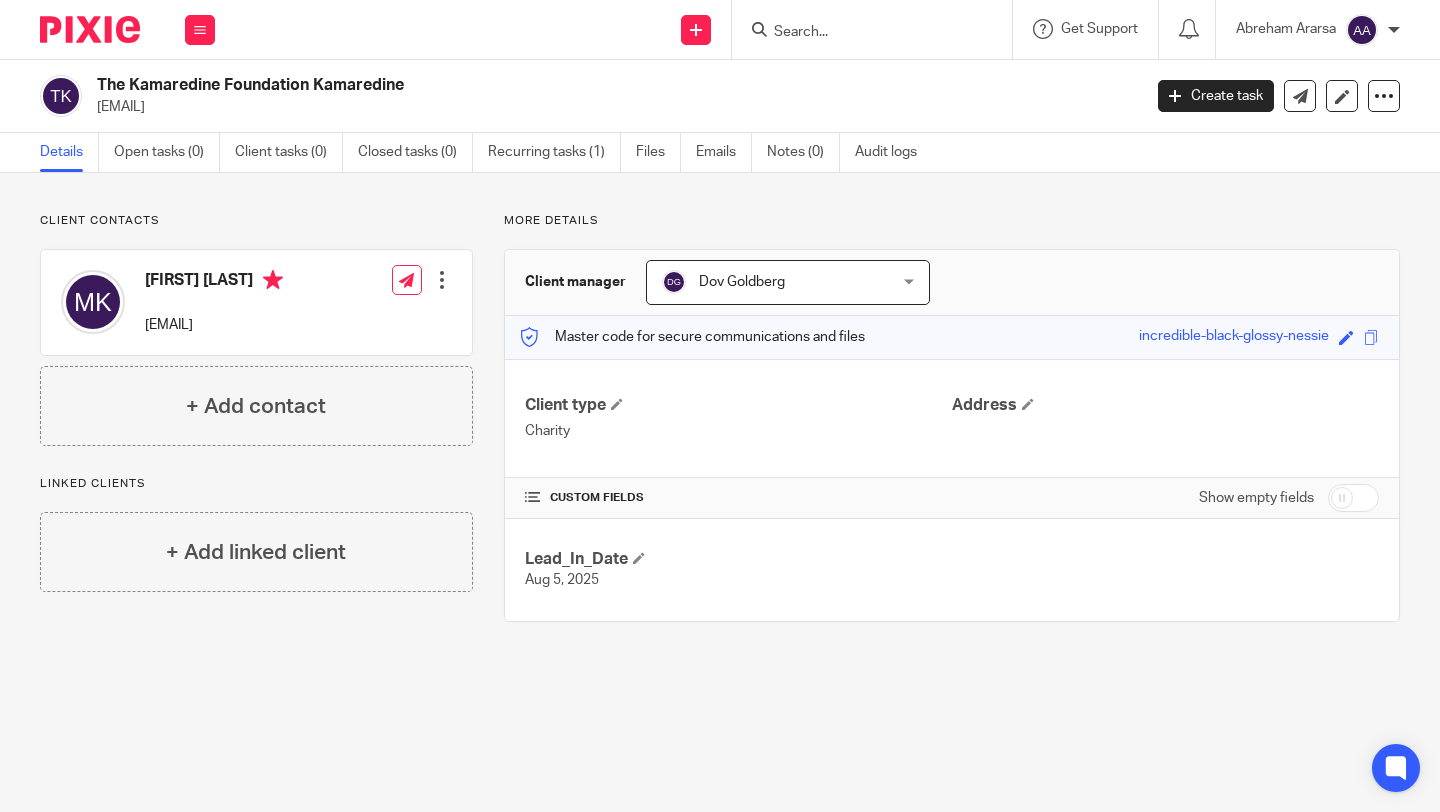scroll, scrollTop: 0, scrollLeft: 0, axis: both 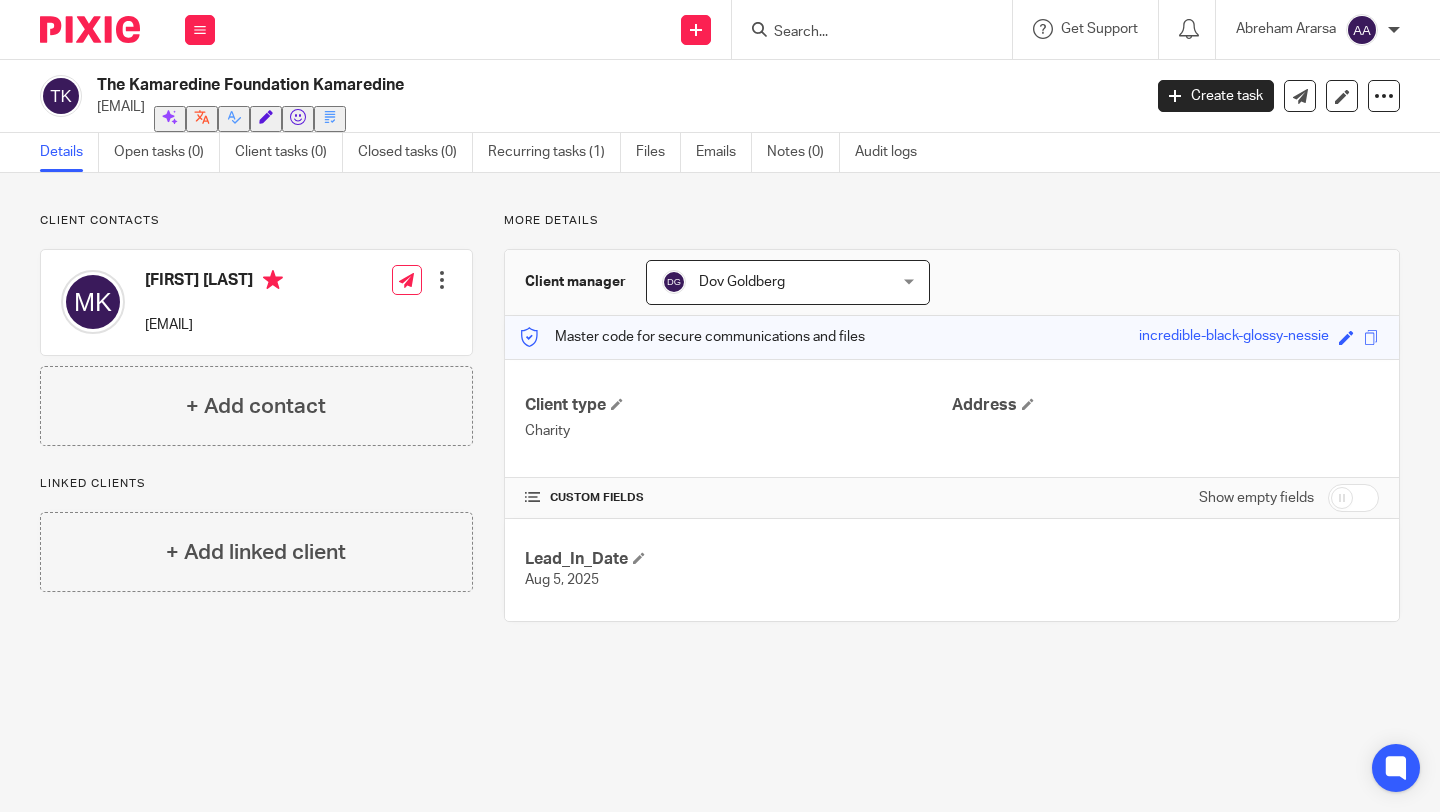 drag, startPoint x: 422, startPoint y: 80, endPoint x: 91, endPoint y: 90, distance: 331.15103 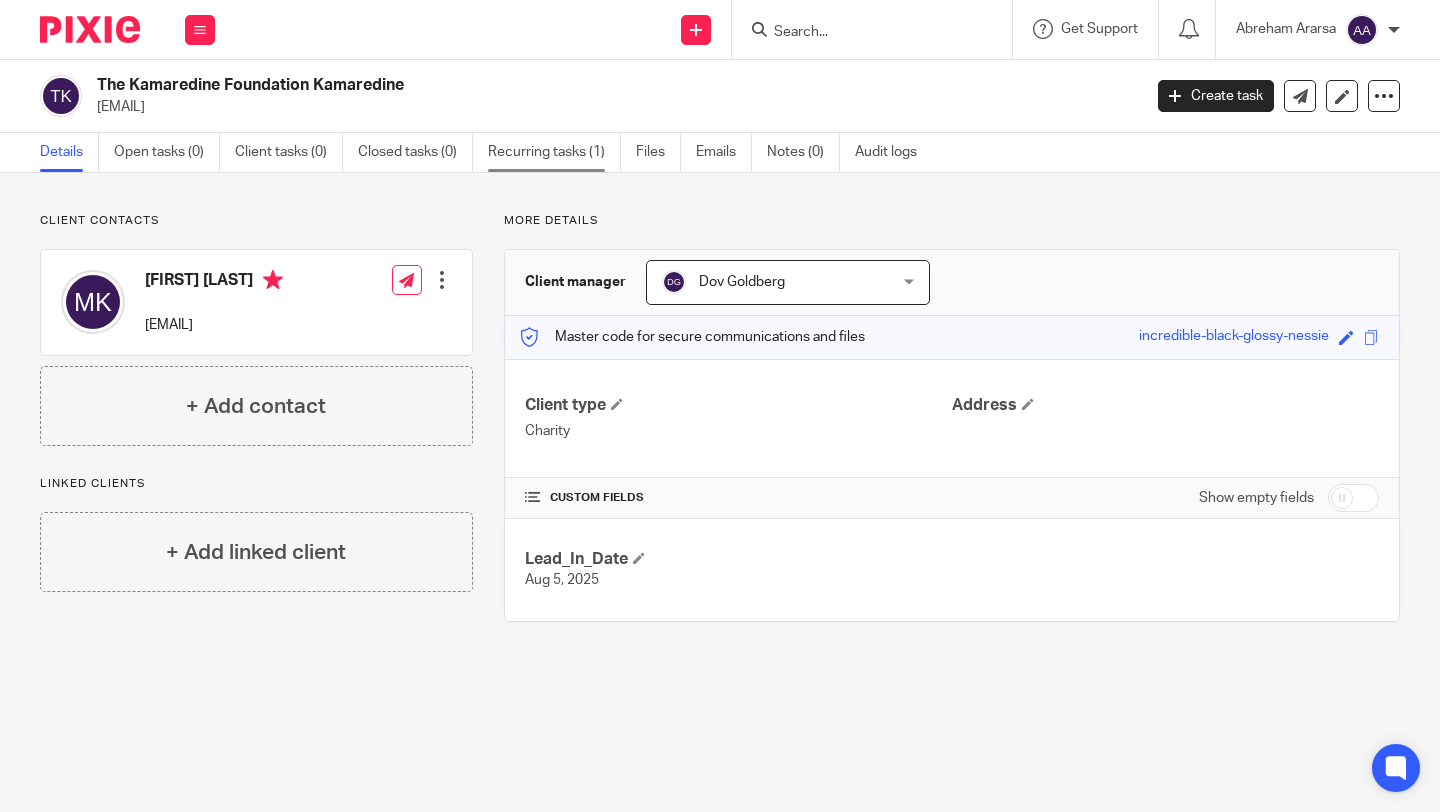 click on "Recurring tasks (1)" at bounding box center [554, 152] 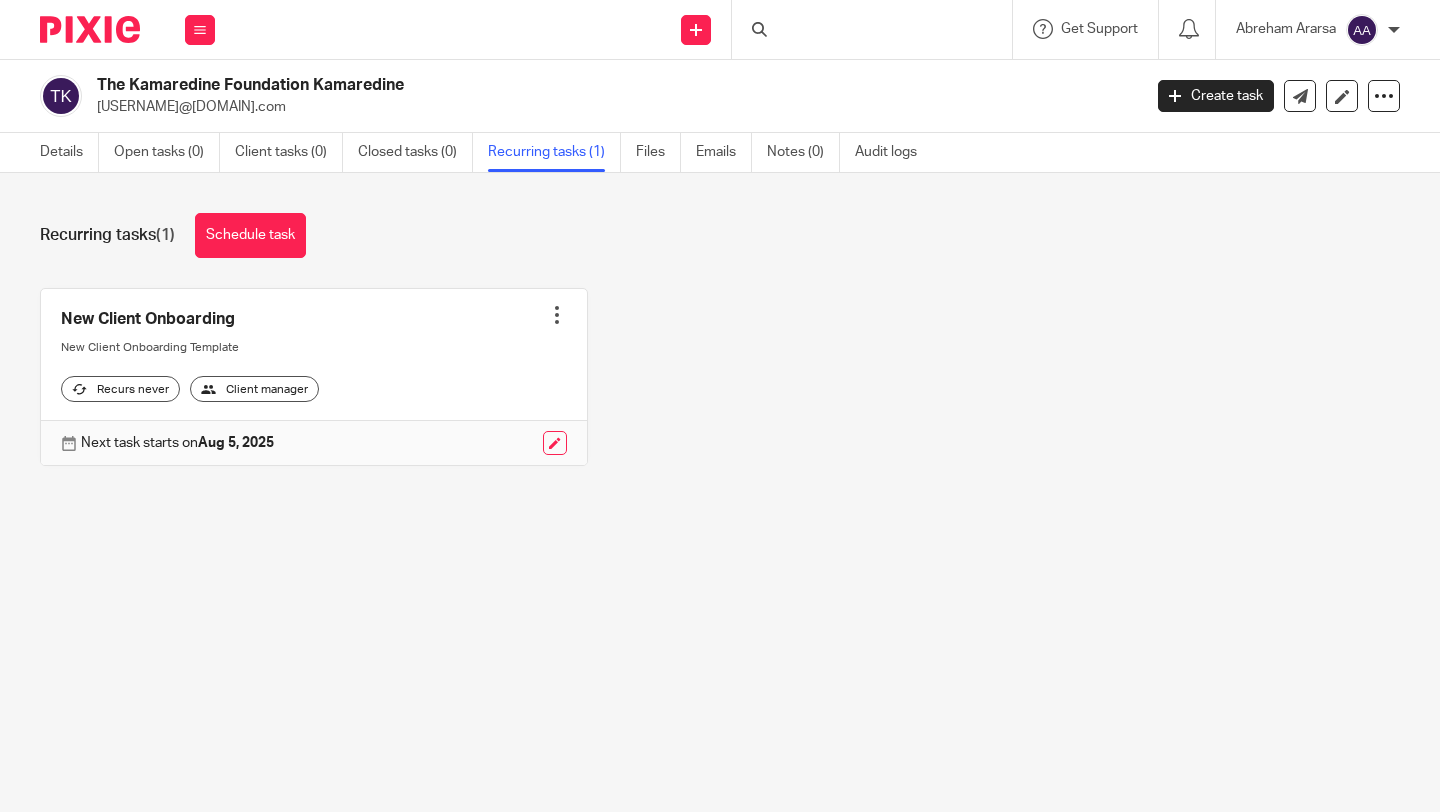 scroll, scrollTop: 0, scrollLeft: 0, axis: both 